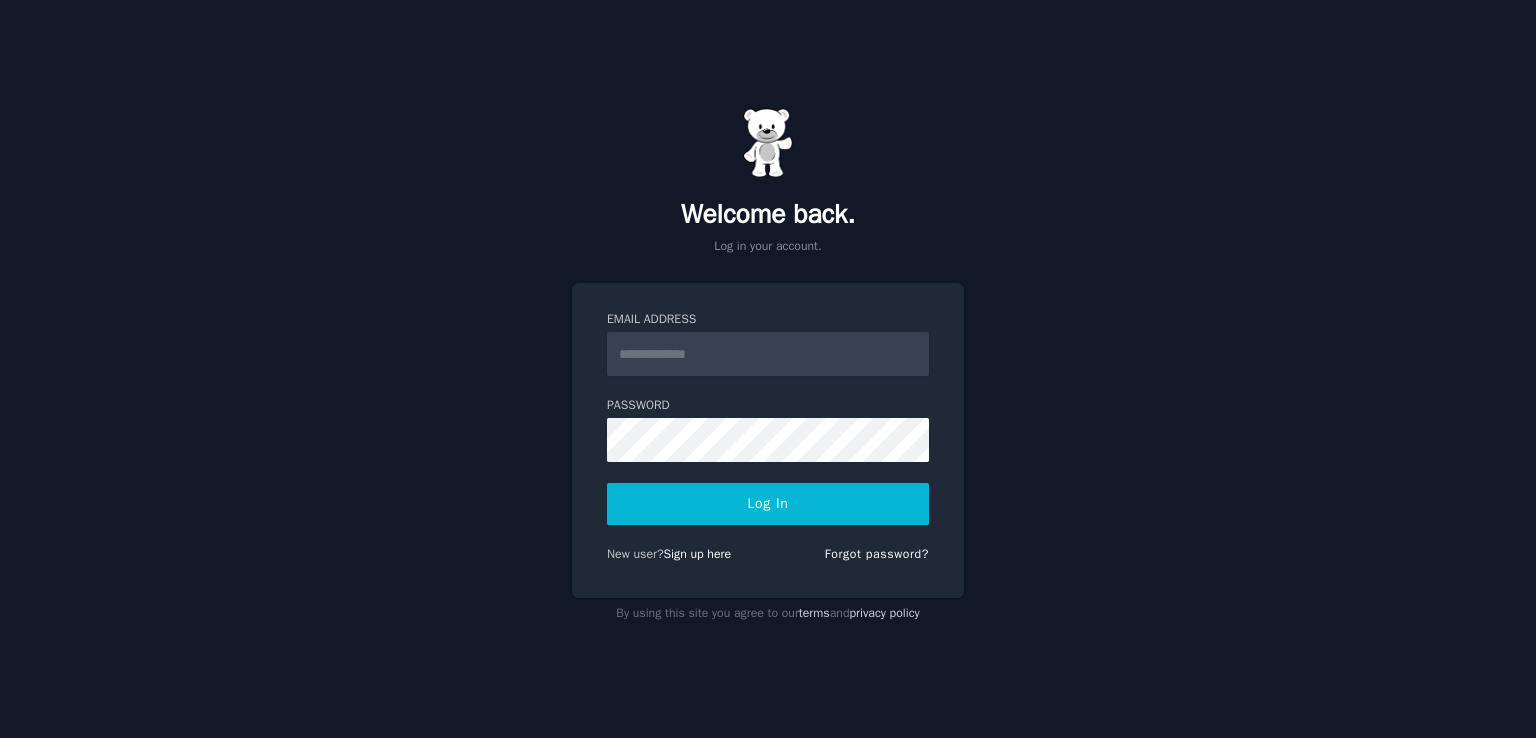 scroll, scrollTop: 0, scrollLeft: 0, axis: both 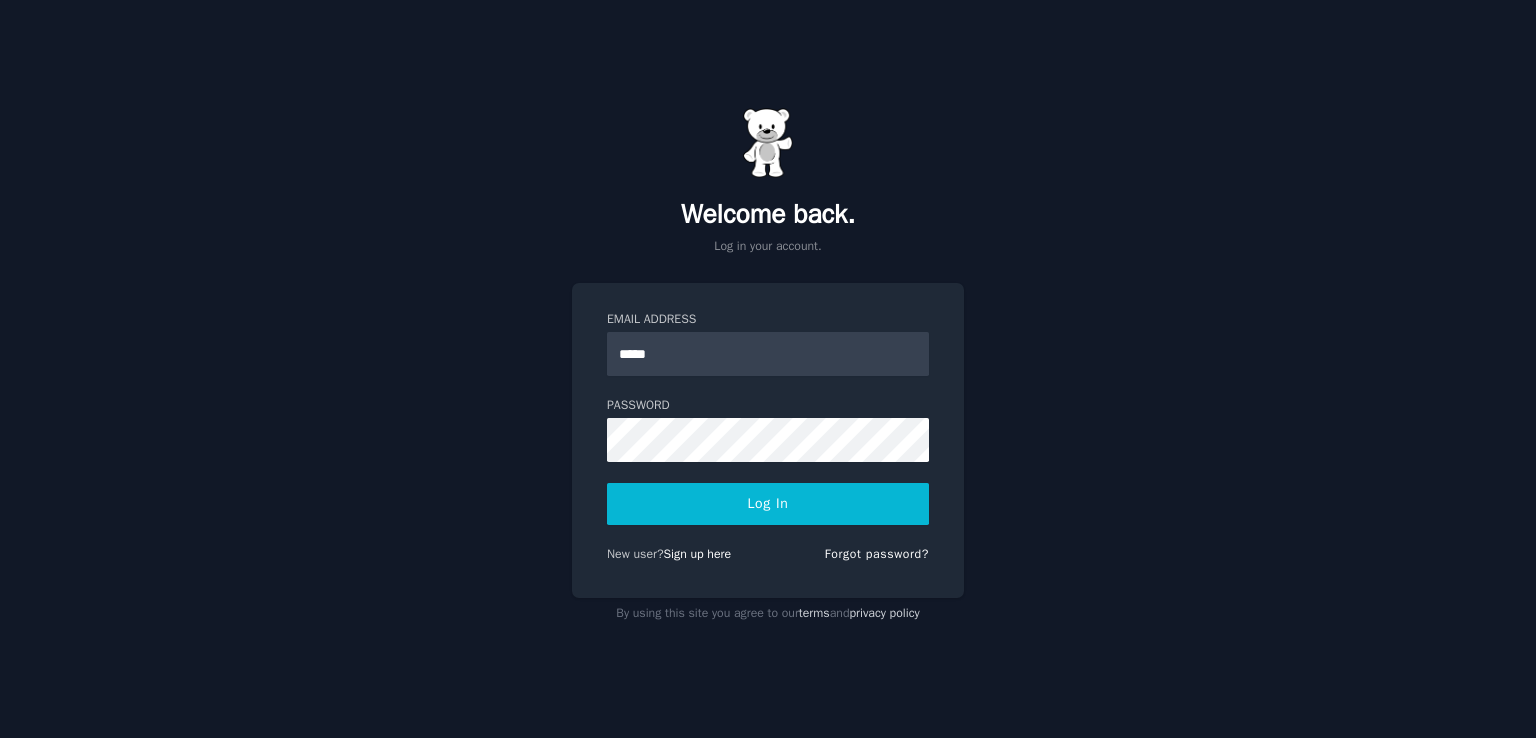 type on "**********" 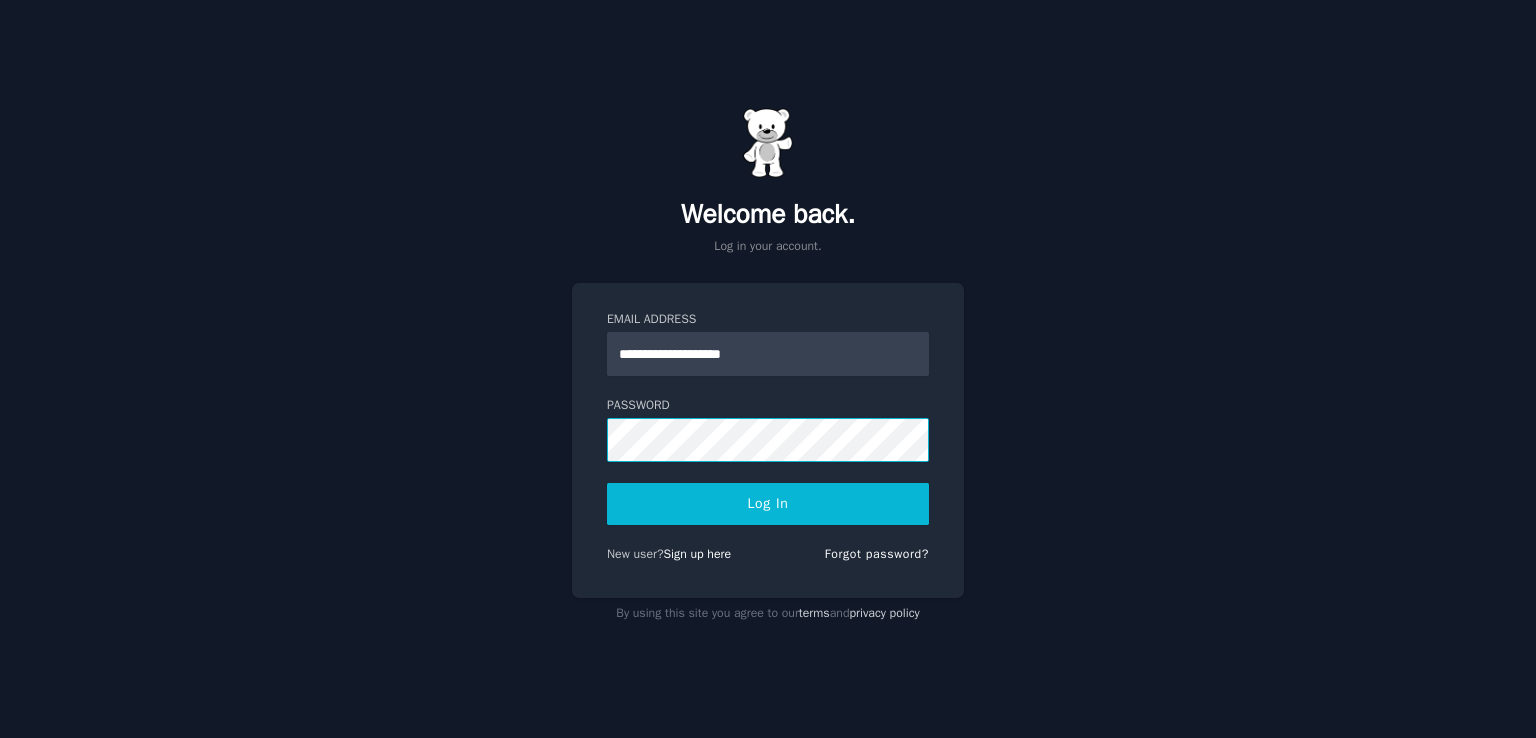 click on "Log In" at bounding box center (768, 504) 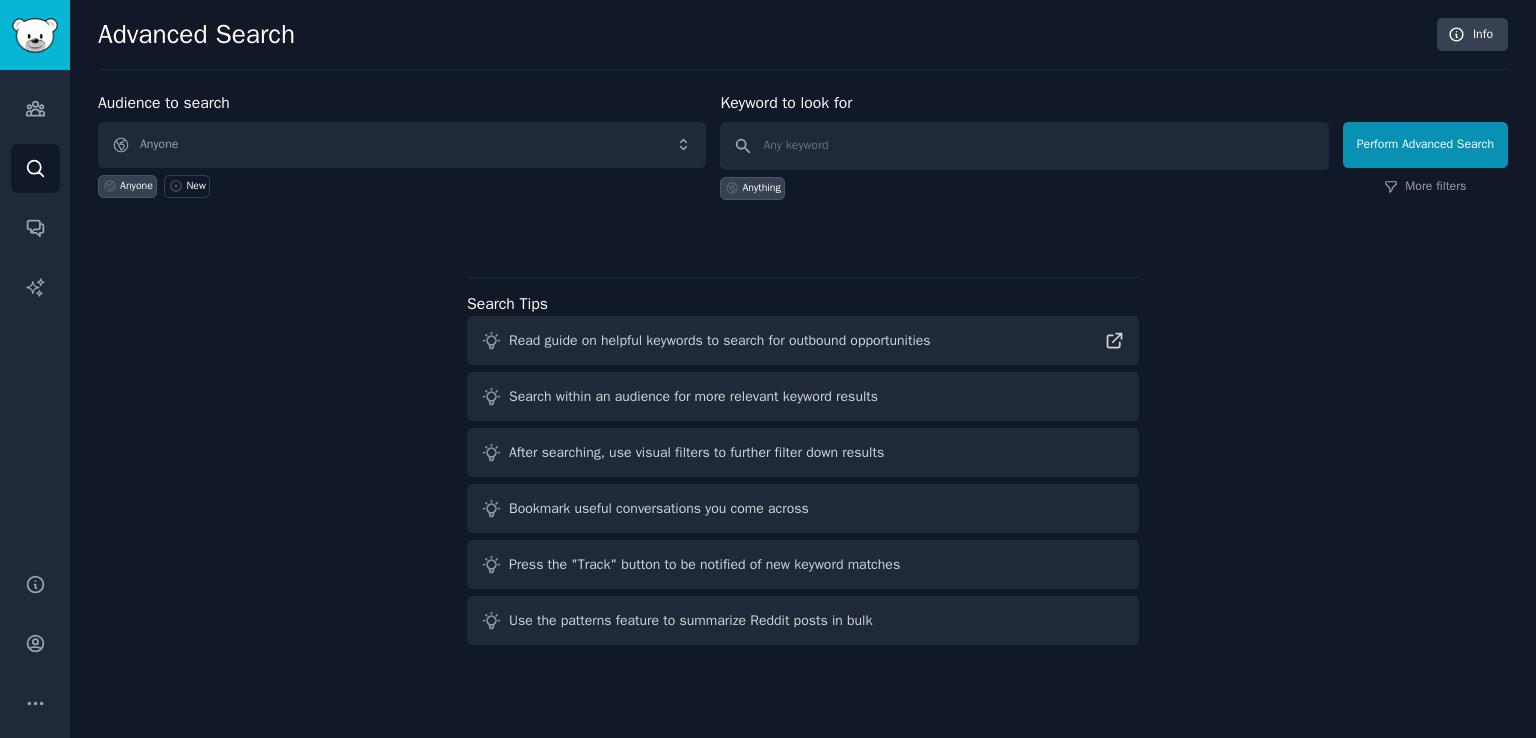 scroll, scrollTop: 0, scrollLeft: 0, axis: both 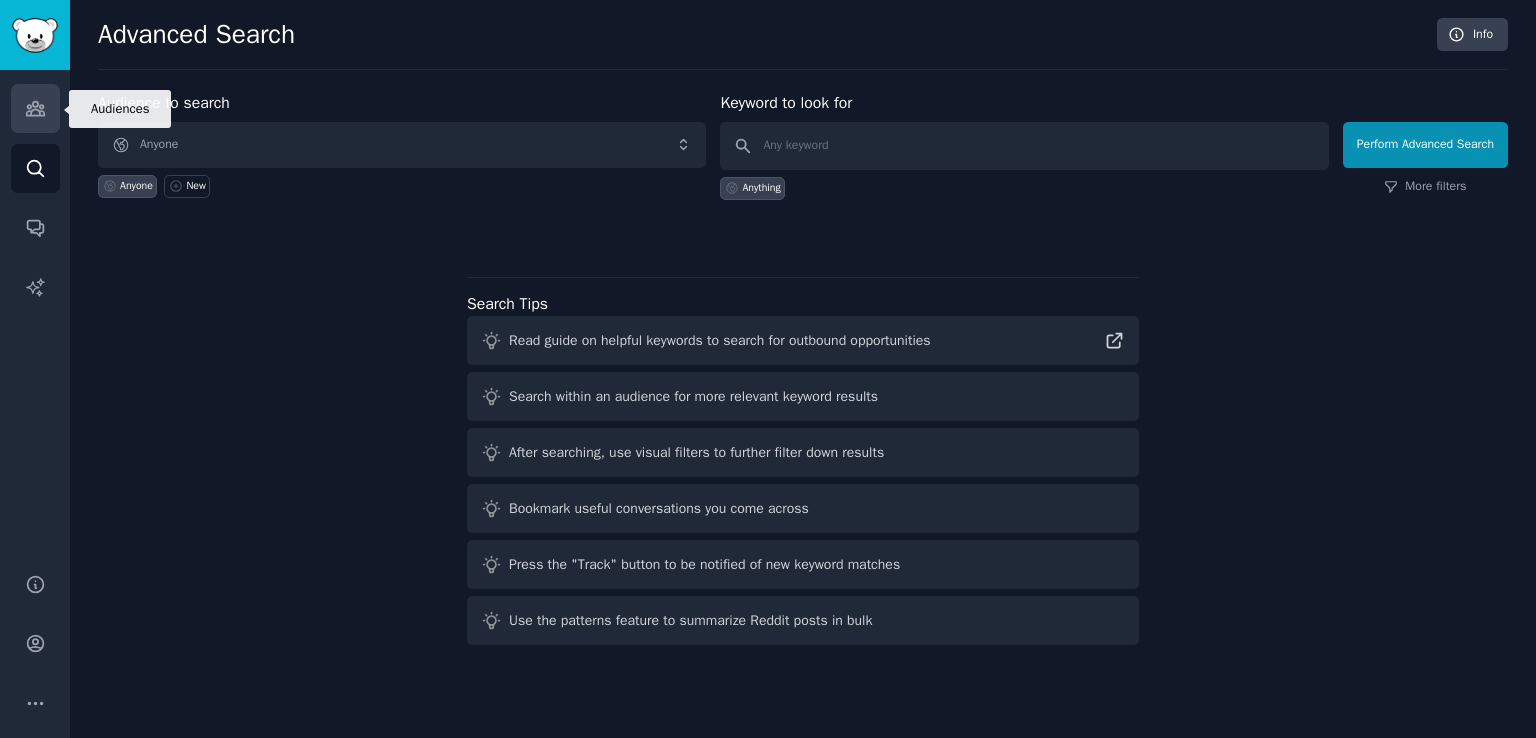 click on "Audiences" at bounding box center (35, 108) 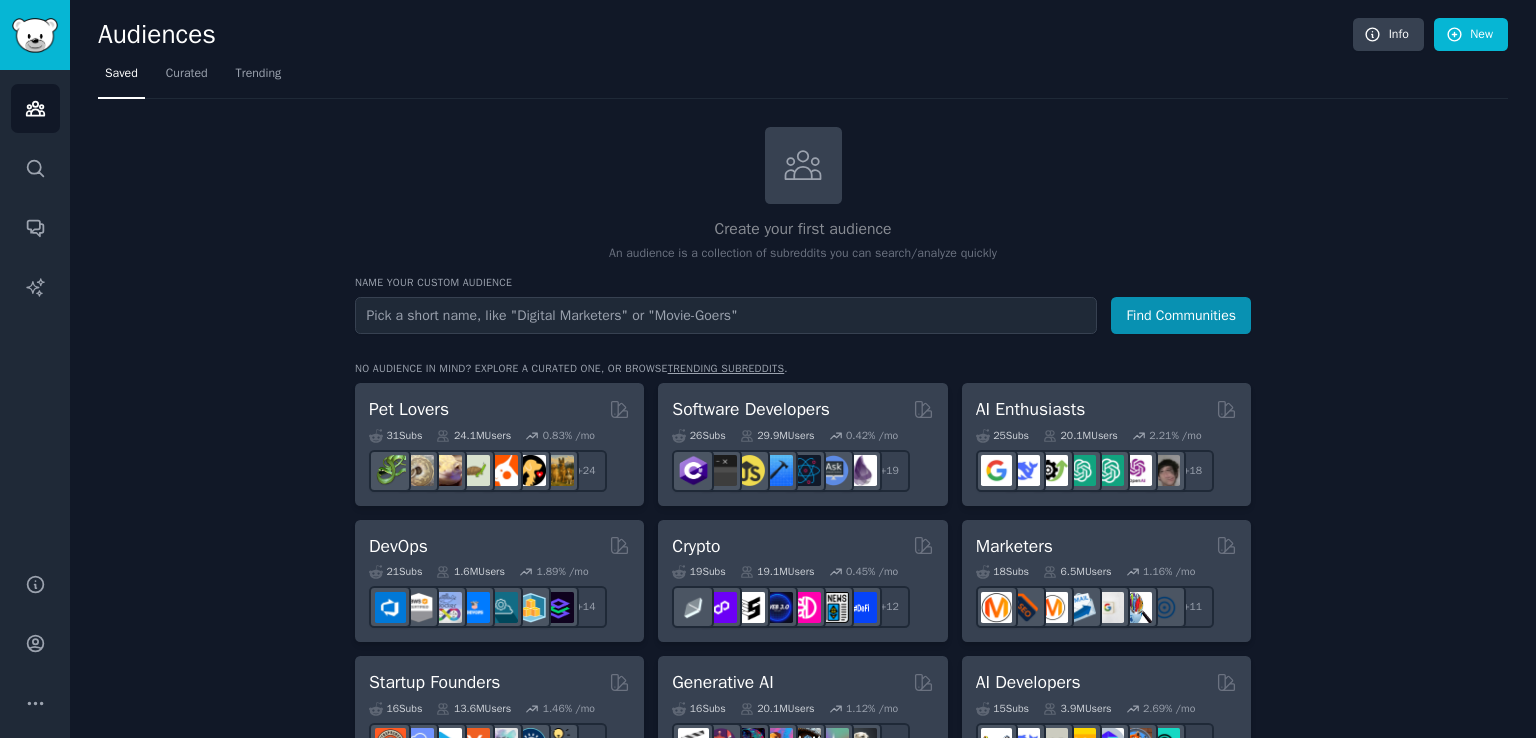 drag, startPoint x: 1535, startPoint y: 149, endPoint x: 1535, endPoint y: 165, distance: 16 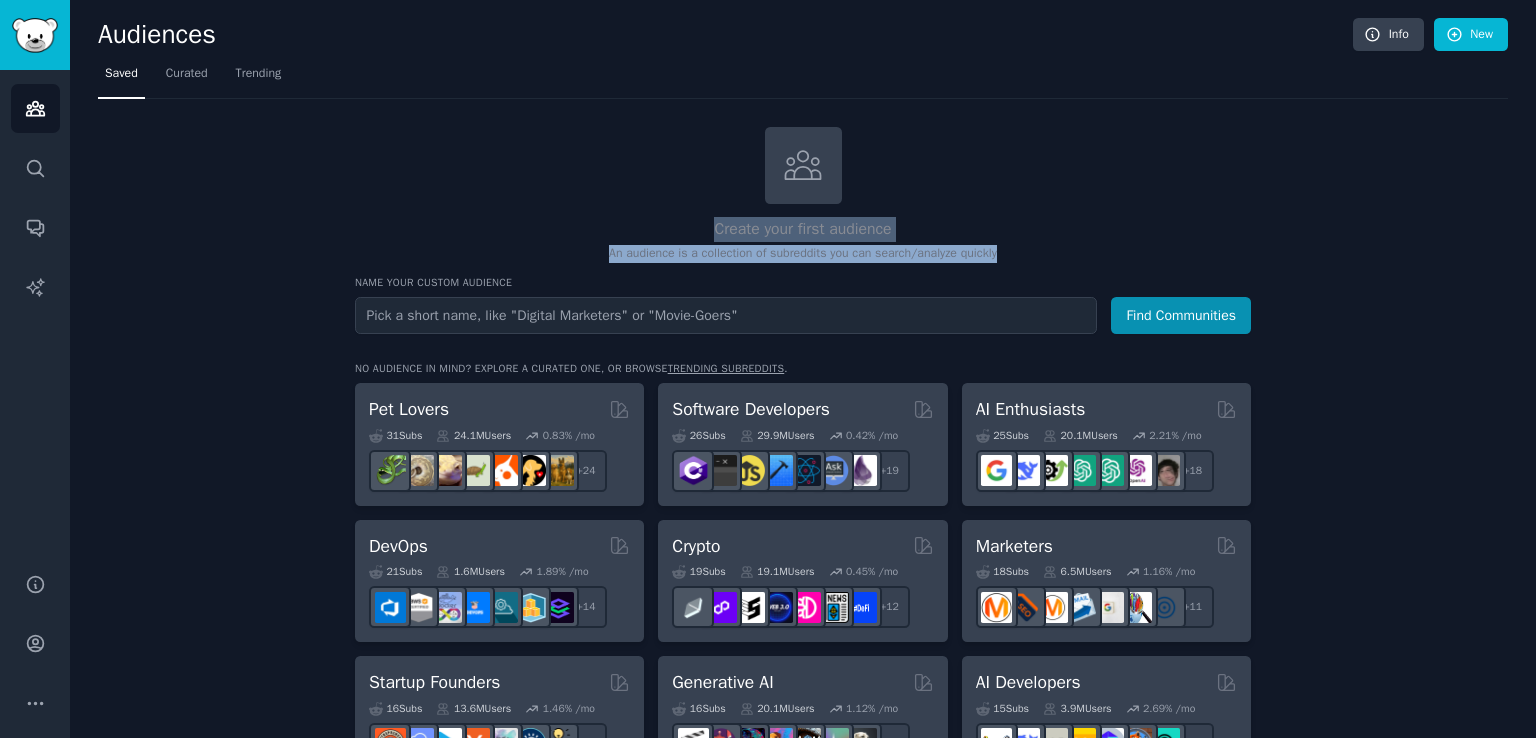 drag, startPoint x: 1535, startPoint y: 121, endPoint x: 1528, endPoint y: 240, distance: 119.2057 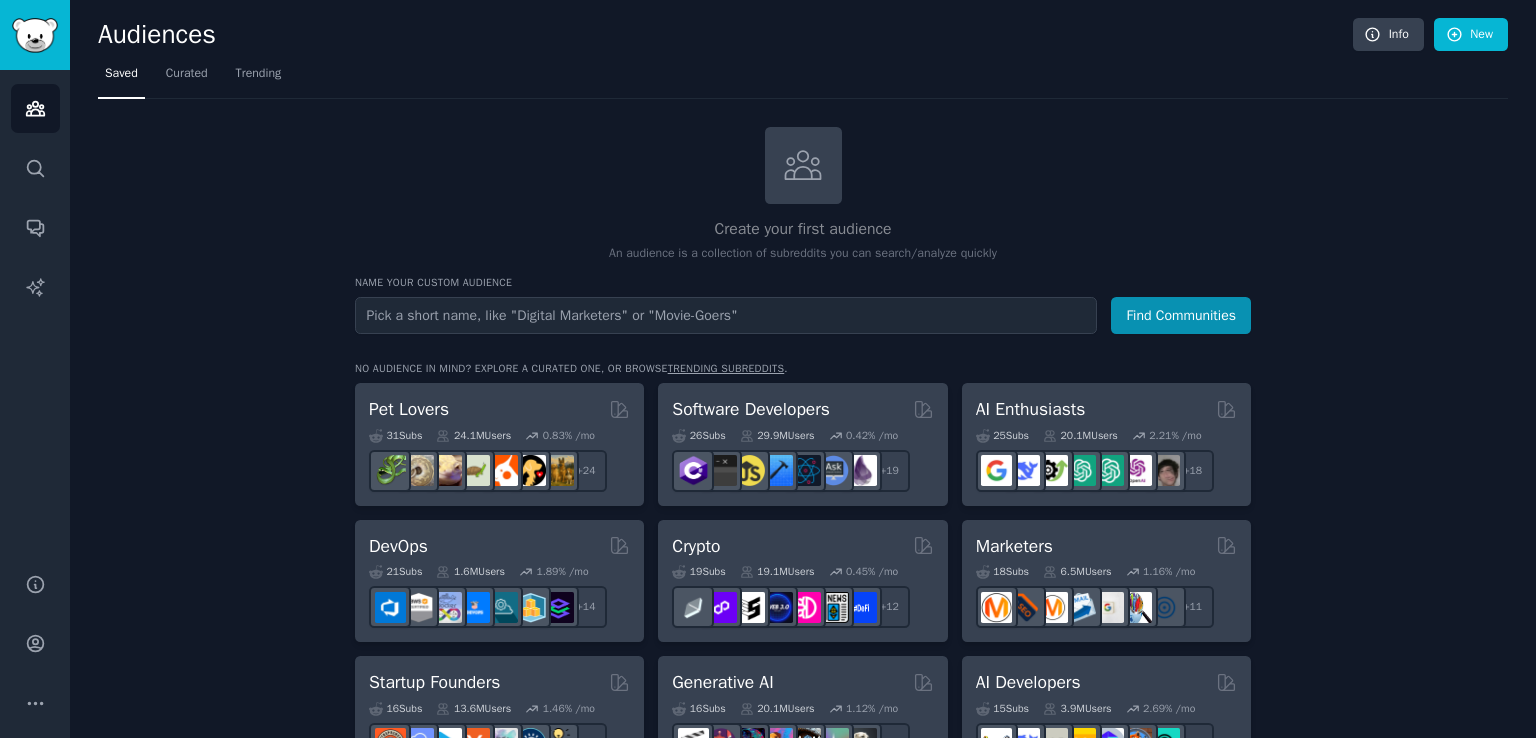 click on "Create your first audience An audience is a collection of subreddits you can search/analyze quickly Name your custom audience Audience Name Find Communities No audience in mind? Explore a curated one, or browse  trending subreddits . Pet Lovers 31  Sub s 24.1M  Users 0.83 % /mo + 24 Software Developers 26  Sub s 29.9M  Users 0.42 % /mo + 19 AI Enthusiasts 25  Sub s 20.1M  Users 2.21 % /mo + 18 DevOps 21  Sub s 1.6M  Users 1.89 % /mo + 14 Crypto 19  Sub s 19.1M  Users 0.45 % /mo + 12 Marketers 18  Sub s 6.5M  Users 1.16 % /mo + 11 Startup Founders 16  Sub s 13.6M  Users 1.46 % /mo + 9 Generative AI 16  Sub s 20.1M  Users 1.12 % /mo + 9 AI Developers 15  Sub s 3.9M  Users 2.69 % /mo + 8 Stock Investors 15  Sub s 28.5M  Users 0.64 % /mo + 8 Video Editors 15  Sub s 2.3M  Users 1.86 % /mo + 8 Designers 13  Sub s 9.8M  Users 0.21 % /mo + 6 Data Scientists 13  Sub s 7.6M  Users 0.59 % /mo + 6 Fitness Enthusiasts 12  Sub s 31.1M  Users 0.16 % /mo + 5 Gardeners 11  Sub s 13.6M  Users 1.09 % /mo + 4 Photographers 11 s" at bounding box center [803, 1204] 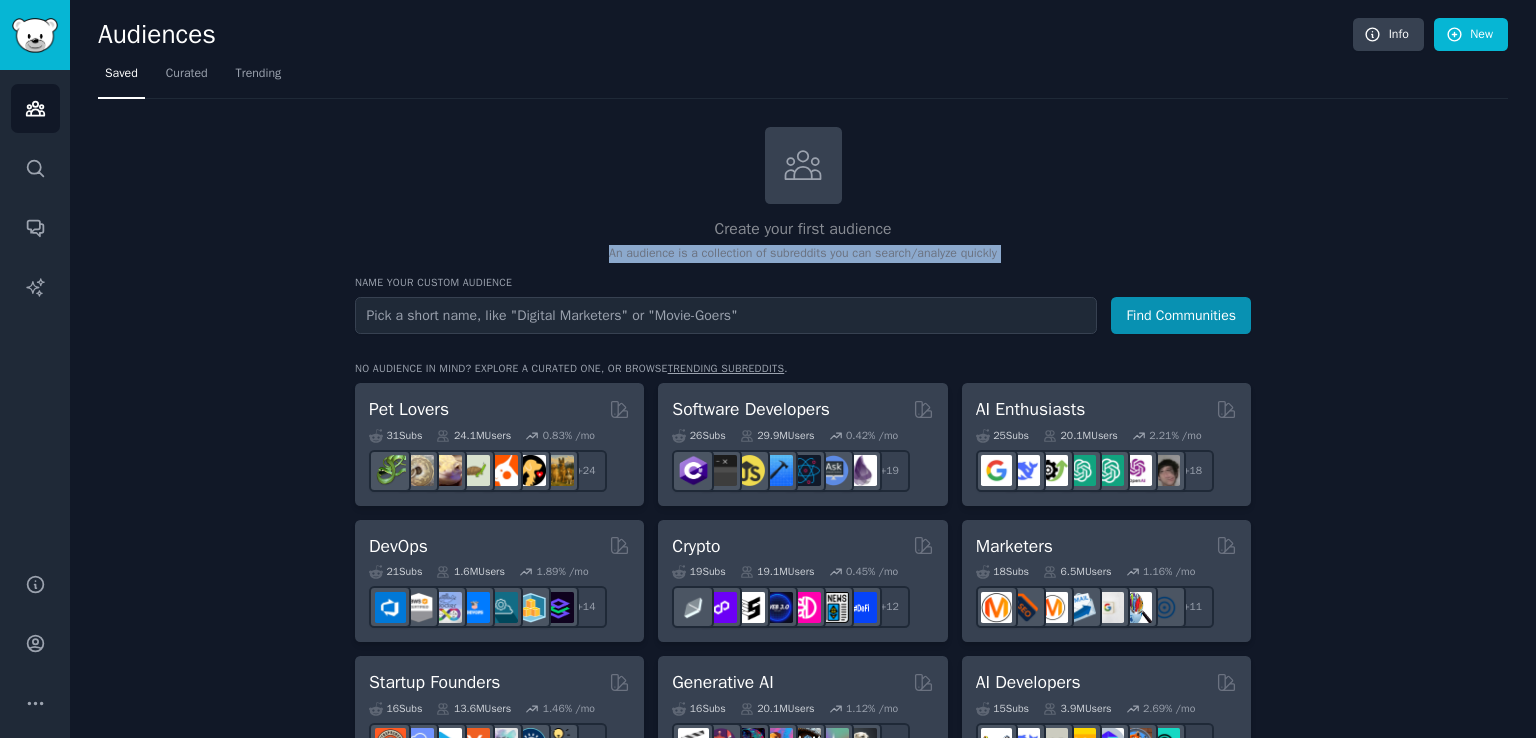 click on "Create your first audience An audience is a collection of subreddits you can search/analyze quickly Name your custom audience Audience Name Find Communities No audience in mind? Explore a curated one, or browse  trending subreddits . Pet Lovers 31  Sub s 24.1M  Users 0.83 % /mo + 24 Software Developers 26  Sub s 29.9M  Users 0.42 % /mo + 19 AI Enthusiasts 25  Sub s 20.1M  Users 2.21 % /mo + 18 DevOps 21  Sub s 1.6M  Users 1.89 % /mo + 14 Crypto 19  Sub s 19.1M  Users 0.45 % /mo + 12 Marketers 18  Sub s 6.5M  Users 1.16 % /mo + 11 Startup Founders 16  Sub s 13.6M  Users 1.46 % /mo + 9 Generative AI 16  Sub s 20.1M  Users 1.12 % /mo + 9 AI Developers 15  Sub s 3.9M  Users 2.69 % /mo + 8 Stock Investors 15  Sub s 28.5M  Users 0.64 % /mo + 8 Video Editors 15  Sub s 2.3M  Users 1.86 % /mo + 8 Designers 13  Sub s 9.8M  Users 0.21 % /mo + 6 Data Scientists 13  Sub s 7.6M  Users 0.59 % /mo + 6 Fitness Enthusiasts 12  Sub s 31.1M  Users 0.16 % /mo + 5 Gardeners 11  Sub s 13.6M  Users 1.09 % /mo + 4 Photographers 11 s" at bounding box center [803, 1204] 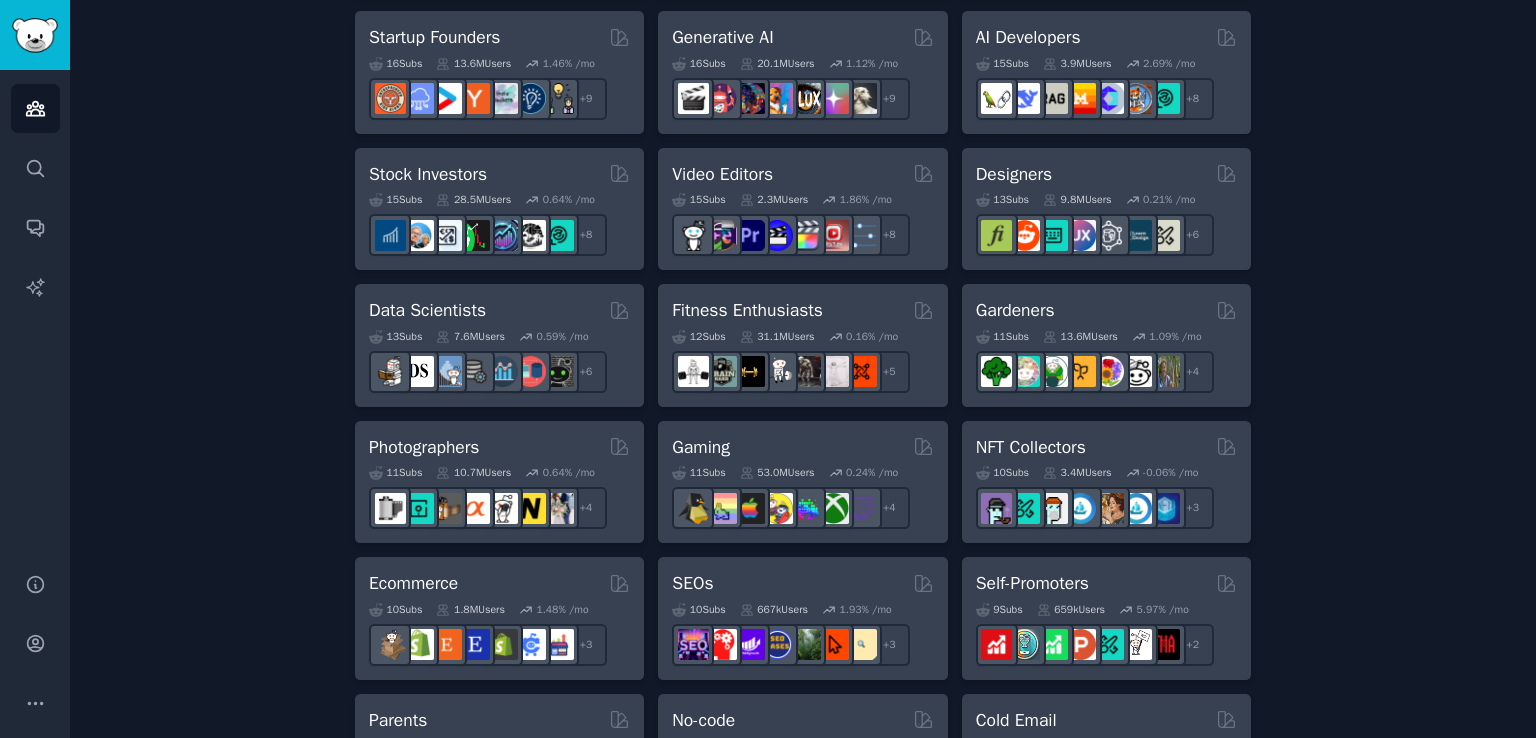 scroll, scrollTop: 630, scrollLeft: 0, axis: vertical 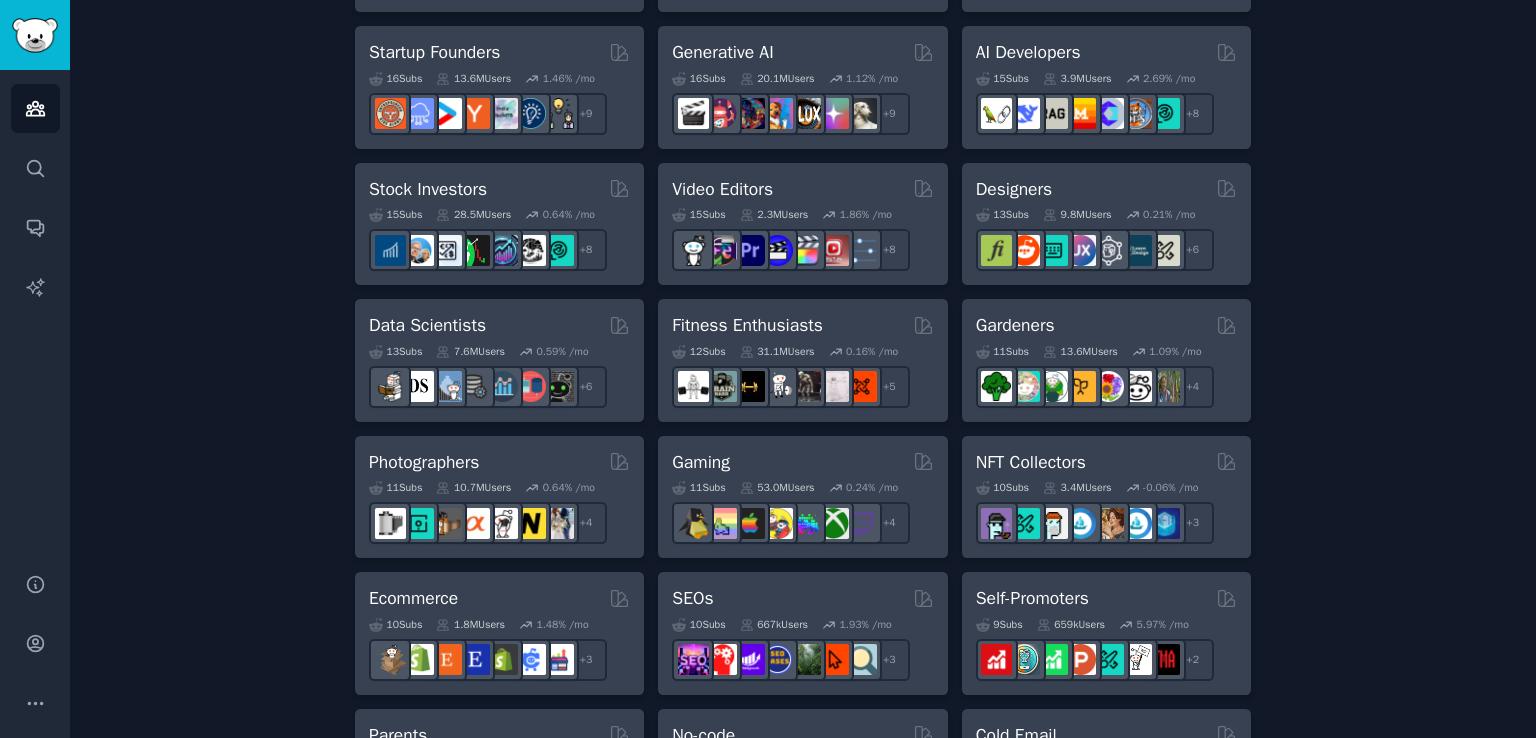 drag, startPoint x: 1535, startPoint y: 265, endPoint x: 1535, endPoint y: 226, distance: 39 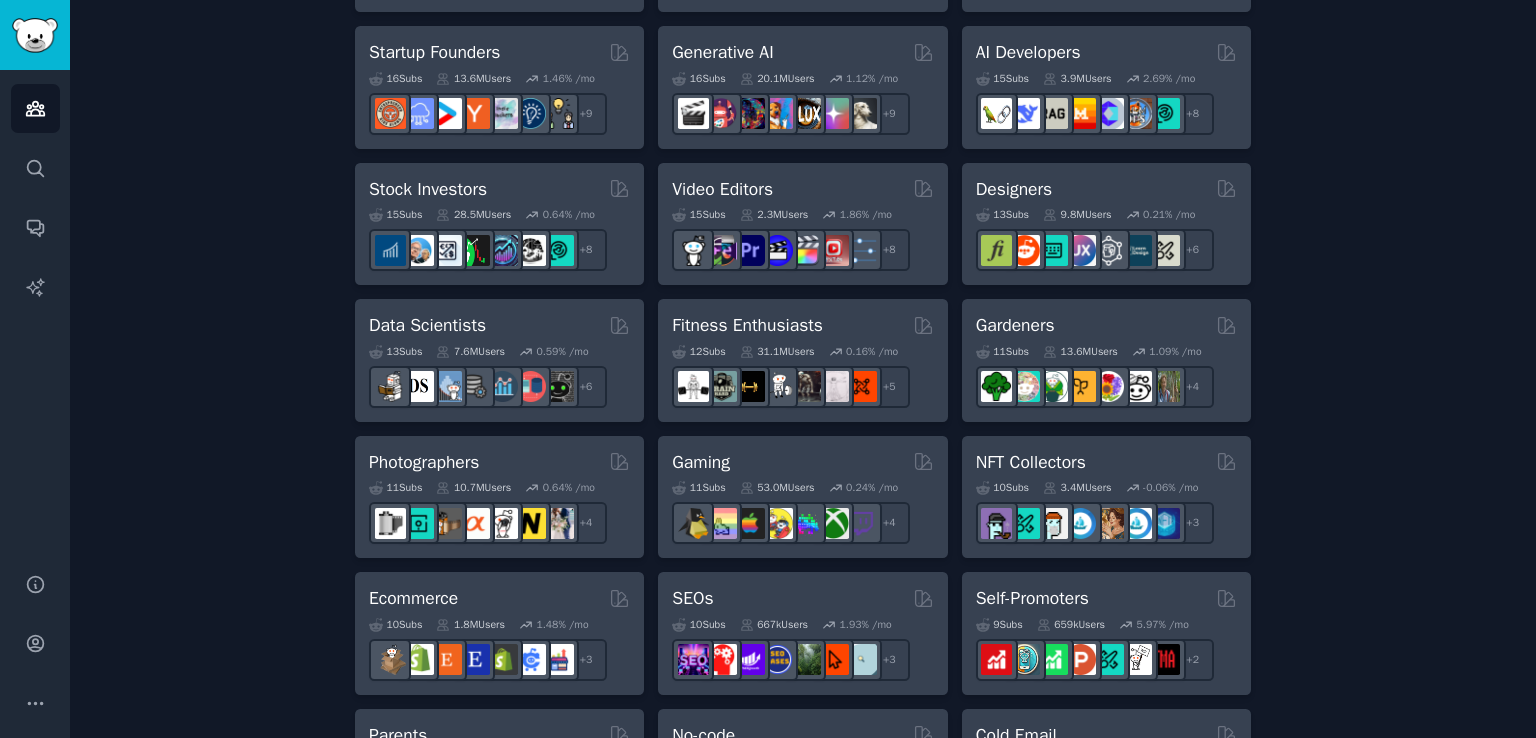 click on "Audiences Info New Saved Curated Trending Create your first audience An audience is a collection of subreddits you can search/analyze quickly Name your custom audience Audience Name Find Communities No audience in mind? Explore a curated one, or browse  trending subreddits . Pet Lovers 31  Sub s 24.1M  Users 0.83 % /mo + 24 Software Developers 26  Sub s 29.9M  Users 0.42 % /mo + 19 AI Enthusiasts 25  Sub s 20.1M  Users 2.21 % /mo + 18 DevOps 21  Sub s 1.6M  Users 1.89 % /mo + 14 Crypto 19  Sub s 19.1M  Users 0.45 % /mo + 12 Marketers 18  Sub s 6.5M  Users 1.16 % /mo + 11 Startup Founders 16  Sub s 13.6M  Users 1.46 % /mo + 9 Generative AI 16  Sub s 20.1M  Users 1.12 % /mo + 9 AI Developers 15  Sub s 3.9M  Users 2.69 % /mo + 8 Stock Investors 15  Sub s 28.5M  Users 0.64 % /mo + 8 Video Editors 15  Sub s 2.3M  Users 1.86 % /mo + 8 Designers 13  Sub s 9.8M  Users 0.21 % /mo + 6 Data Scientists 13  Sub s 7.6M  Users 0.59 % /mo + 6 Fitness Enthusiasts 12  Sub s 31.1M  Users 0.16 % /mo + 5 Gardeners 11  Sub s 13.6M" at bounding box center [803, 369] 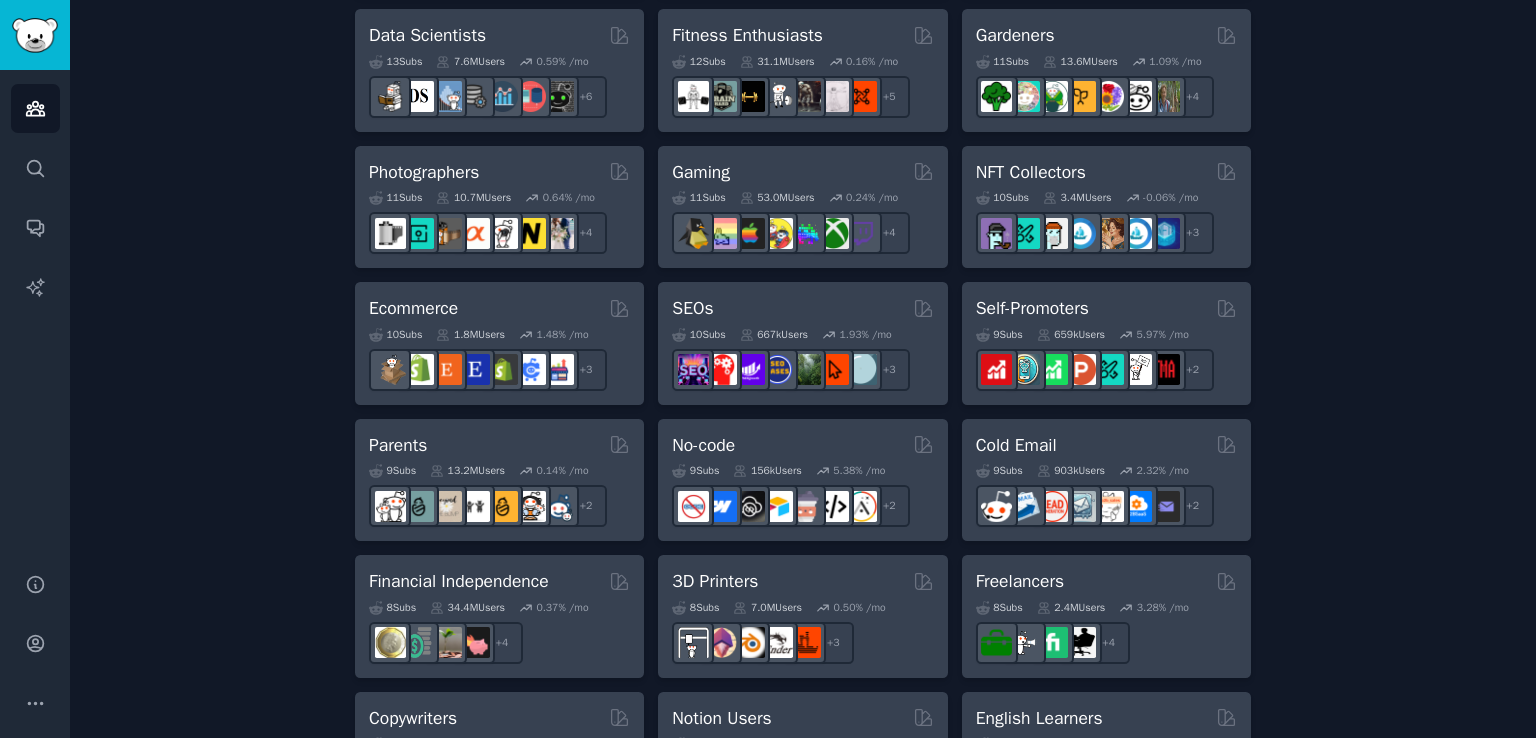 scroll, scrollTop: 923, scrollLeft: 0, axis: vertical 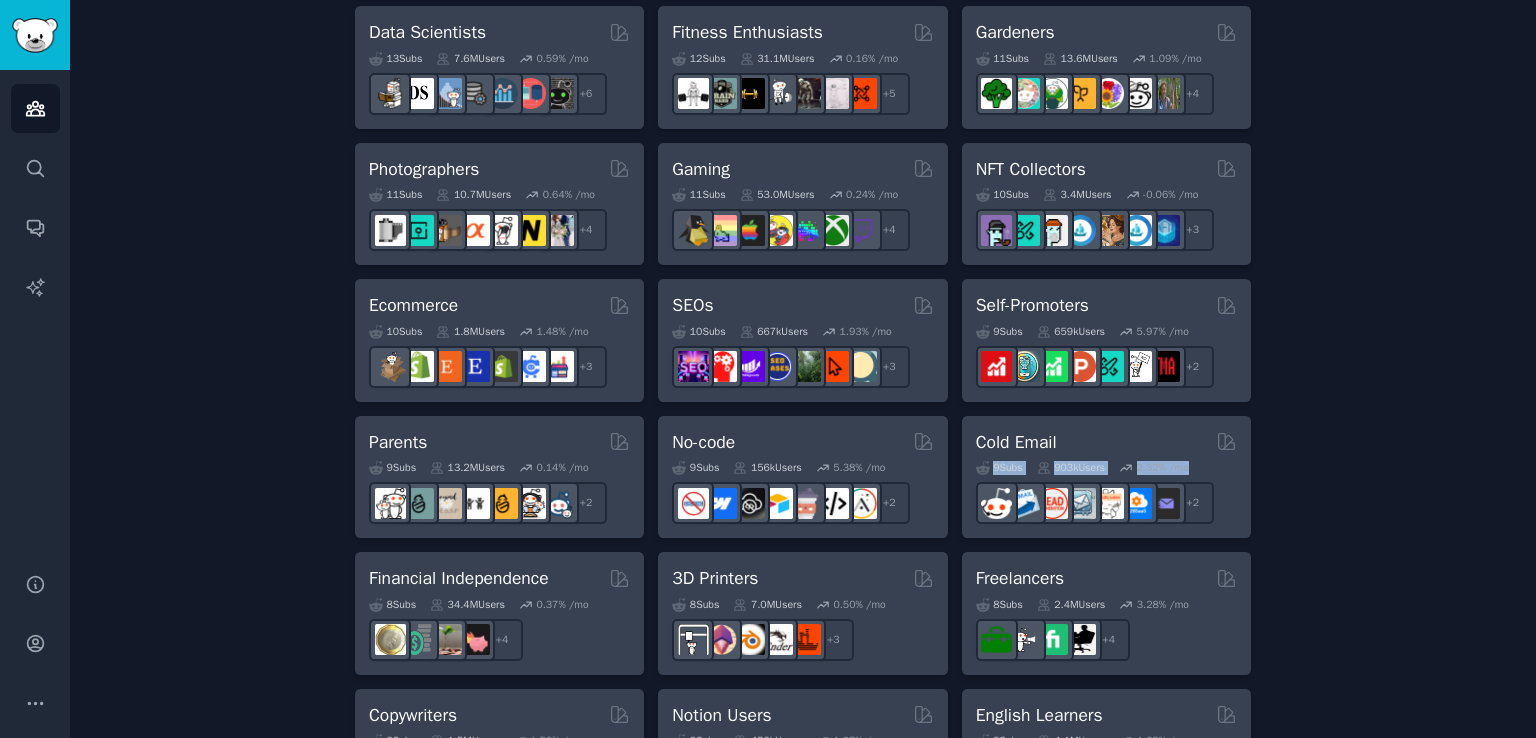 drag, startPoint x: 1535, startPoint y: 417, endPoint x: 1534, endPoint y: 452, distance: 35.014282 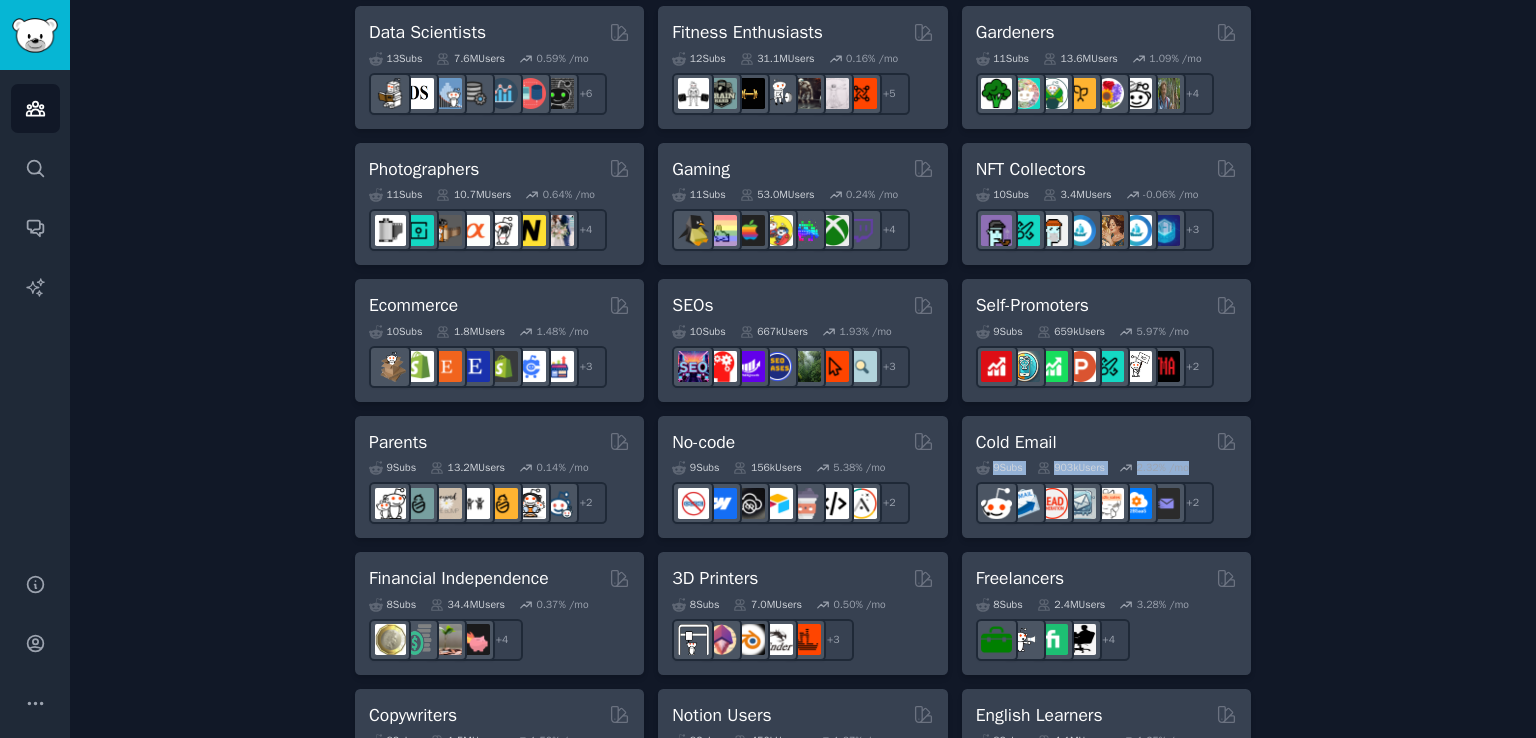 click on "Audiences Info New Saved Curated Trending Create your first audience An audience is a collection of subreddits you can search/analyze quickly Name your custom audience Audience Name Find Communities No audience in mind? Explore a curated one, or browse  trending subreddits . Pet Lovers 31  Sub s 24.1M  Users 0.83 % /mo + 24 Software Developers 26  Sub s 29.9M  Users 0.42 % /mo + 19 AI Enthusiasts 25  Sub s 20.1M  Users 2.21 % /mo + 18 DevOps 21  Sub s 1.6M  Users 1.89 % /mo + 14 Crypto 19  Sub s 19.1M  Users 0.45 % /mo + 12 Marketers 18  Sub s 6.5M  Users 1.16 % /mo + 11 Startup Founders 16  Sub s 13.6M  Users 1.46 % /mo + 9 Generative AI 16  Sub s 20.1M  Users 1.12 % /mo + 9 AI Developers 15  Sub s 3.9M  Users 2.69 % /mo + 8 Stock Investors 15  Sub s 28.5M  Users 0.64 % /mo + 8 Video Editors 15  Sub s 2.3M  Users 1.86 % /mo + 8 Designers 13  Sub s 9.8M  Users 0.21 % /mo + 6 Data Scientists 13  Sub s 7.6M  Users 0.59 % /mo + 6 Fitness Enthusiasts 12  Sub s 31.1M  Users 0.16 % /mo + 5 Gardeners 11  Sub s 13.6M" at bounding box center (803, 369) 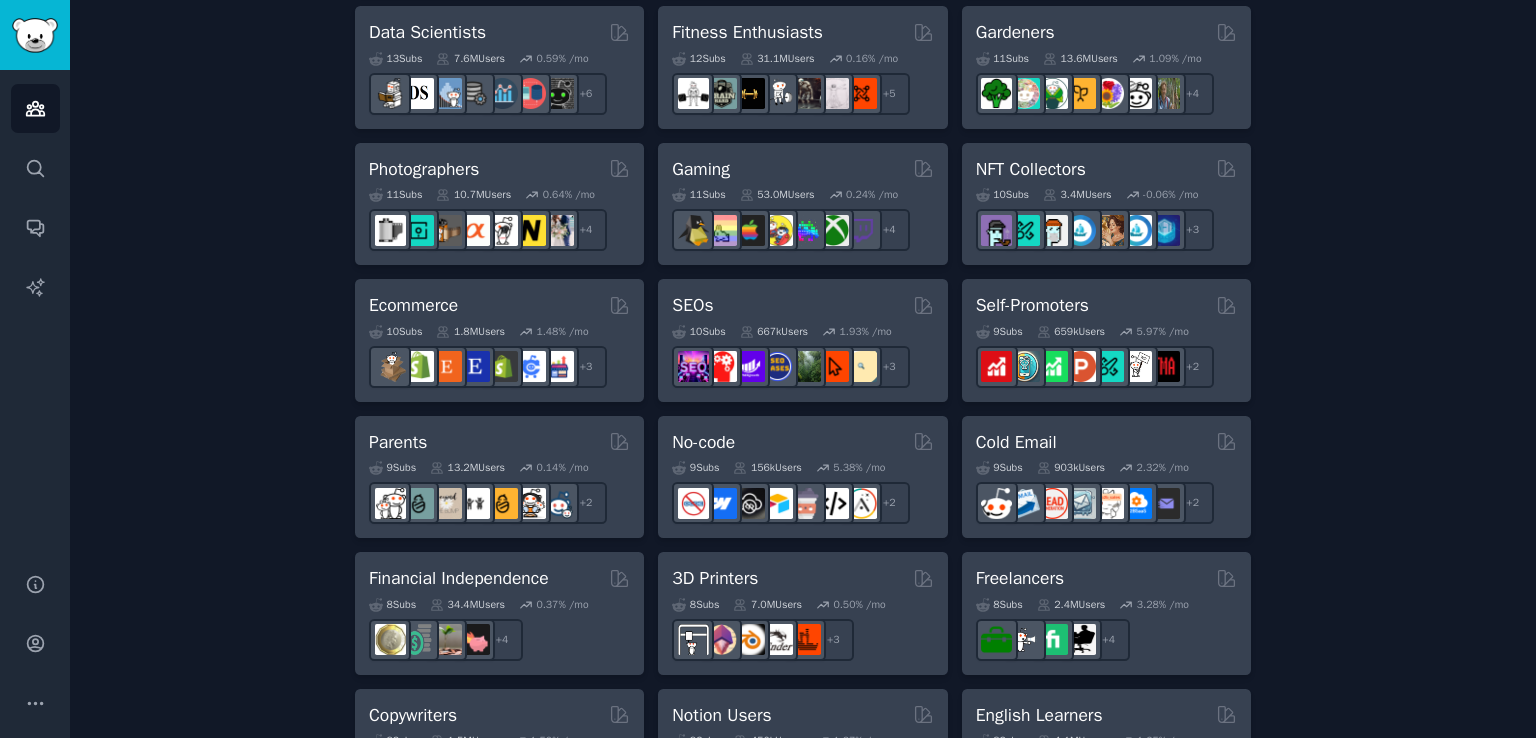 click on "Audiences Info New Saved Curated Trending Create your first audience An audience is a collection of subreddits you can search/analyze quickly Name your custom audience Audience Name Find Communities No audience in mind? Explore a curated one, or browse  trending subreddits . Pet Lovers 31  Sub s 24.1M  Users 0.83 % /mo + 24 Software Developers 26  Sub s 29.9M  Users 0.42 % /mo + 19 AI Enthusiasts 25  Sub s 20.1M  Users 2.21 % /mo + 18 DevOps 21  Sub s 1.6M  Users 1.89 % /mo + 14 Crypto 19  Sub s 19.1M  Users 0.45 % /mo + 12 Marketers 18  Sub s 6.5M  Users 1.16 % /mo + 11 Startup Founders 16  Sub s 13.6M  Users 1.46 % /mo + 9 Generative AI 16  Sub s 20.1M  Users 1.12 % /mo + 9 AI Developers 15  Sub s 3.9M  Users 2.69 % /mo + 8 Stock Investors 15  Sub s 28.5M  Users 0.64 % /mo + 8 Video Editors 15  Sub s 2.3M  Users 1.86 % /mo + 8 Designers 13  Sub s 9.8M  Users 0.21 % /mo + 6 Data Scientists 13  Sub s 7.6M  Users 0.59 % /mo + 6 Fitness Enthusiasts 12  Sub s 31.1M  Users 0.16 % /mo + 5 Gardeners 11  Sub s 13.6M" at bounding box center (803, 369) 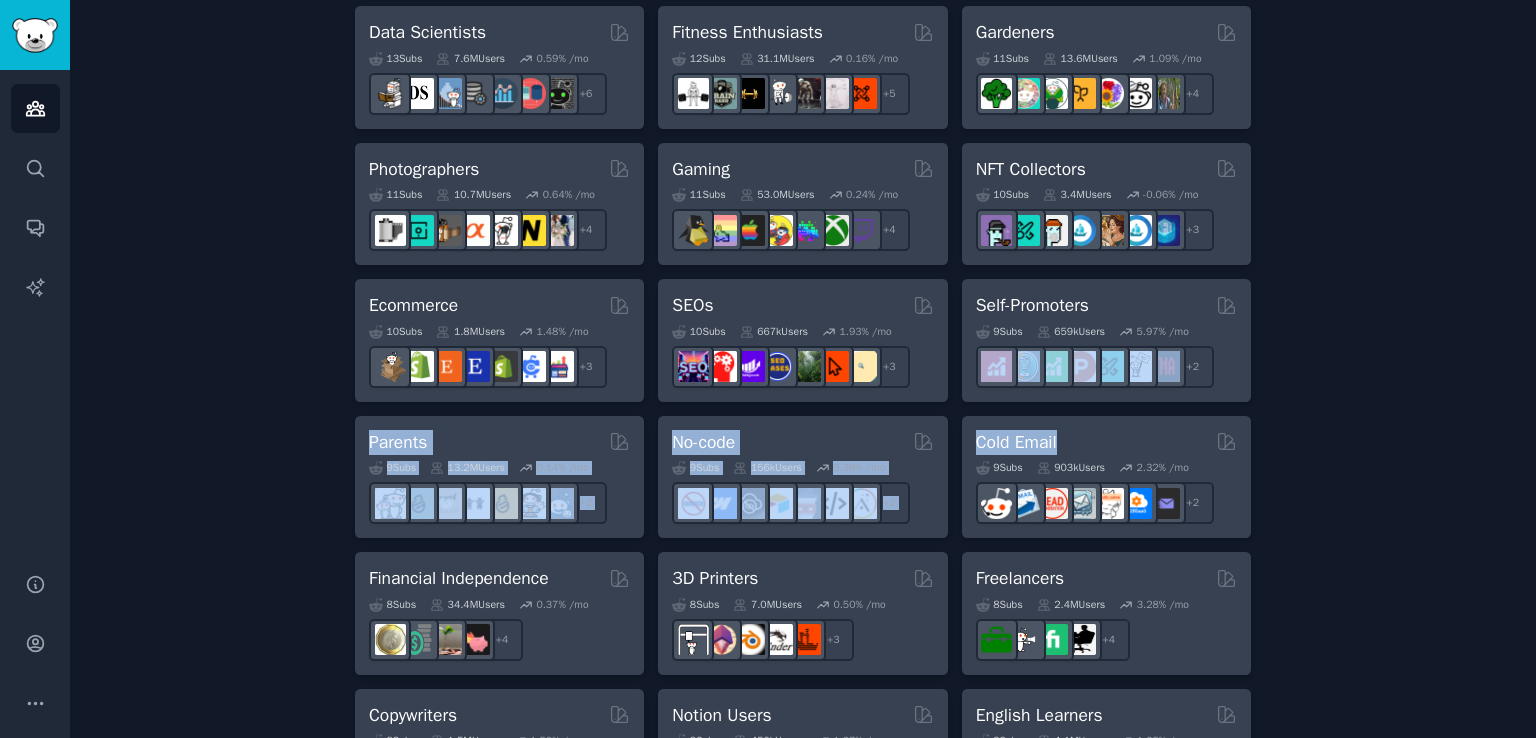 drag, startPoint x: 1535, startPoint y: 387, endPoint x: 1535, endPoint y: 430, distance: 43 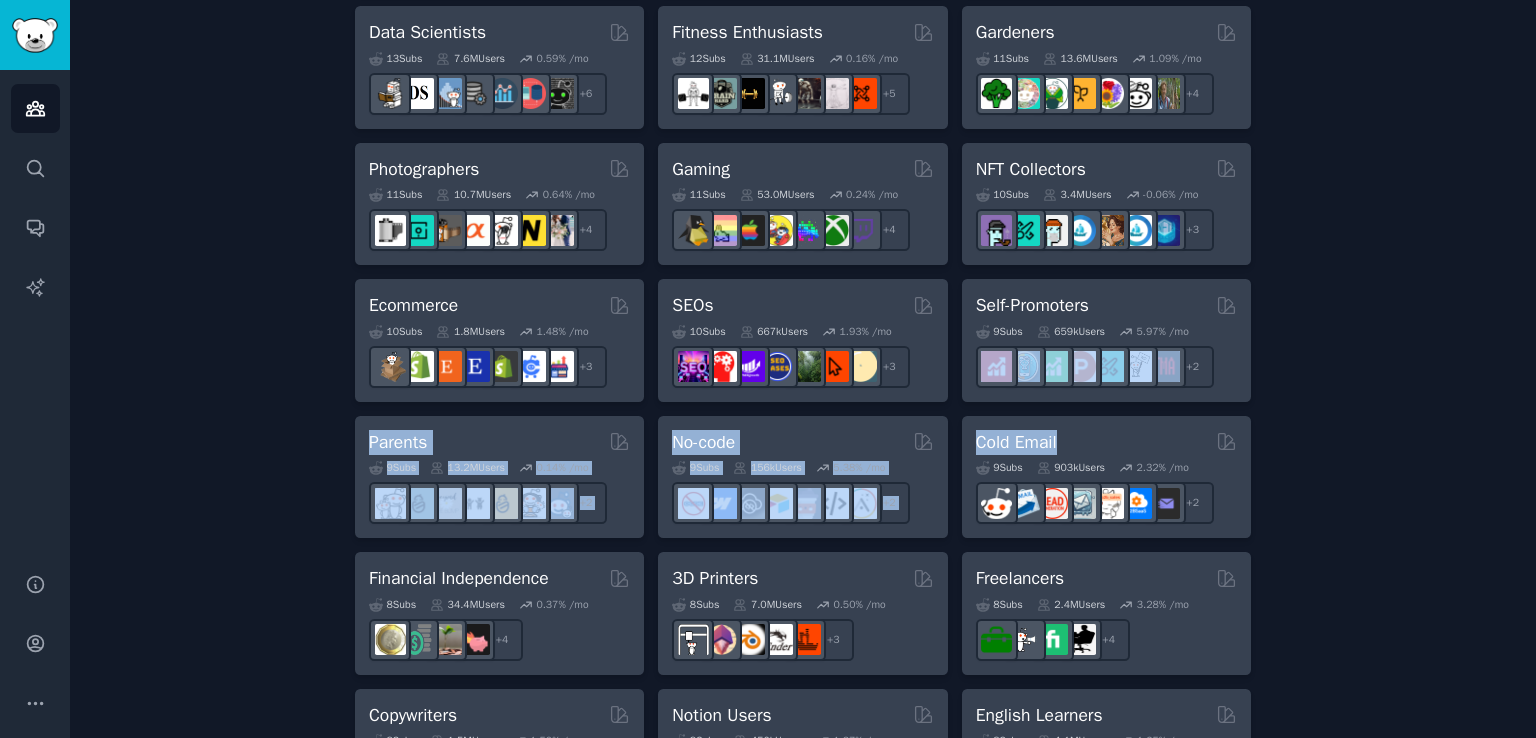 click on "Audiences Info New Saved Curated Trending Create your first audience An audience is a collection of subreddits you can search/analyze quickly Name your custom audience Audience Name Find Communities No audience in mind? Explore a curated one, or browse  trending subreddits . Pet Lovers 31  Sub s 24.1M  Users 0.83 % /mo + 24 Software Developers 26  Sub s 29.9M  Users 0.42 % /mo + 19 AI Enthusiasts 25  Sub s 20.1M  Users 2.21 % /mo + 18 DevOps 21  Sub s 1.6M  Users 1.89 % /mo + 14 Crypto 19  Sub s 19.1M  Users 0.45 % /mo + 12 Marketers 18  Sub s 6.5M  Users 1.16 % /mo + 11 Startup Founders 16  Sub s 13.6M  Users 1.46 % /mo + 9 Generative AI 16  Sub s 20.1M  Users 1.12 % /mo + 9 AI Developers 15  Sub s 3.9M  Users 2.69 % /mo + 8 Stock Investors 15  Sub s 28.5M  Users 0.64 % /mo + 8 Video Editors 15  Sub s 2.3M  Users 1.86 % /mo + 8 Designers 13  Sub s 9.8M  Users 0.21 % /mo + 6 Data Scientists 13  Sub s 7.6M  Users 0.59 % /mo + 6 Fitness Enthusiasts 12  Sub s 31.1M  Users 0.16 % /mo + 5 Gardeners 11  Sub s 13.6M" at bounding box center [803, 369] 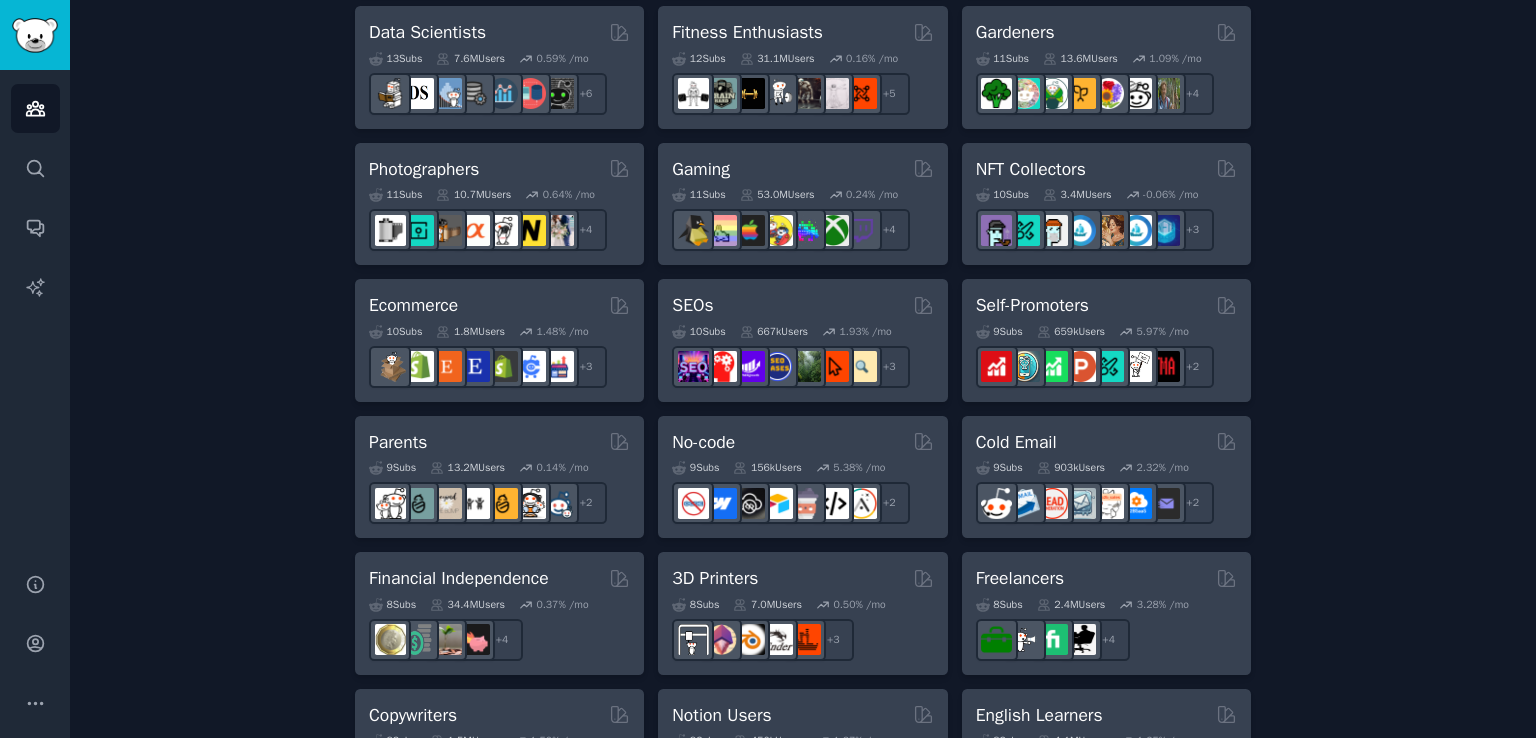 click on "Create your first audience An audience is a collection of subreddits you can search/analyze quickly Name your custom audience Audience Name Find Communities No audience in mind? Explore a curated one, or browse  trending subreddits . Pet Lovers 31  Sub s 24.1M  Users 0.83 % /mo + 24 Software Developers 26  Sub s 29.9M  Users 0.42 % /mo + 19 AI Enthusiasts 25  Sub s 20.1M  Users 2.21 % /mo + 18 DevOps 21  Sub s 1.6M  Users 1.89 % /mo + 14 Crypto 19  Sub s 19.1M  Users 0.45 % /mo + 12 Marketers 18  Sub s 6.5M  Users 1.16 % /mo + 11 Startup Founders 16  Sub s 13.6M  Users 1.46 % /mo + 9 Generative AI 16  Sub s 20.1M  Users 1.12 % /mo + 9 AI Developers 15  Sub s 3.9M  Users 2.69 % /mo + 8 Stock Investors 15  Sub s 28.5M  Users 0.64 % /mo + 8 Video Editors 15  Sub s 2.3M  Users 1.86 % /mo + 8 Designers 13  Sub s 9.8M  Users 0.21 % /mo + 6 Data Scientists 13  Sub s 7.6M  Users 0.59 % /mo + 6 Fitness Enthusiasts 12  Sub s 31.1M  Users 0.16 % /mo + 5 Gardeners 11  Sub s 13.6M  Users 1.09 % /mo + 4 Photographers 11 s" at bounding box center (803, 281) 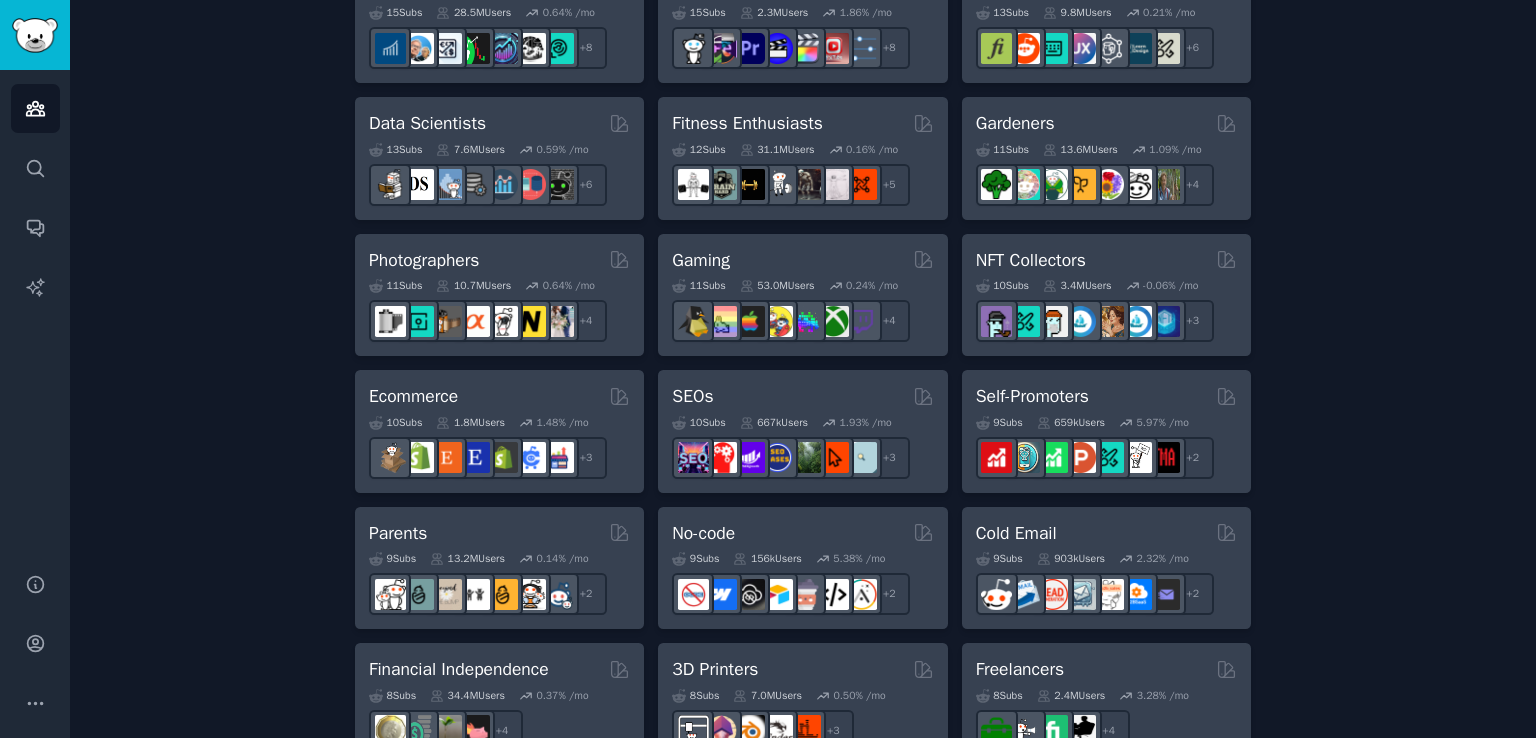 scroll, scrollTop: 0, scrollLeft: 0, axis: both 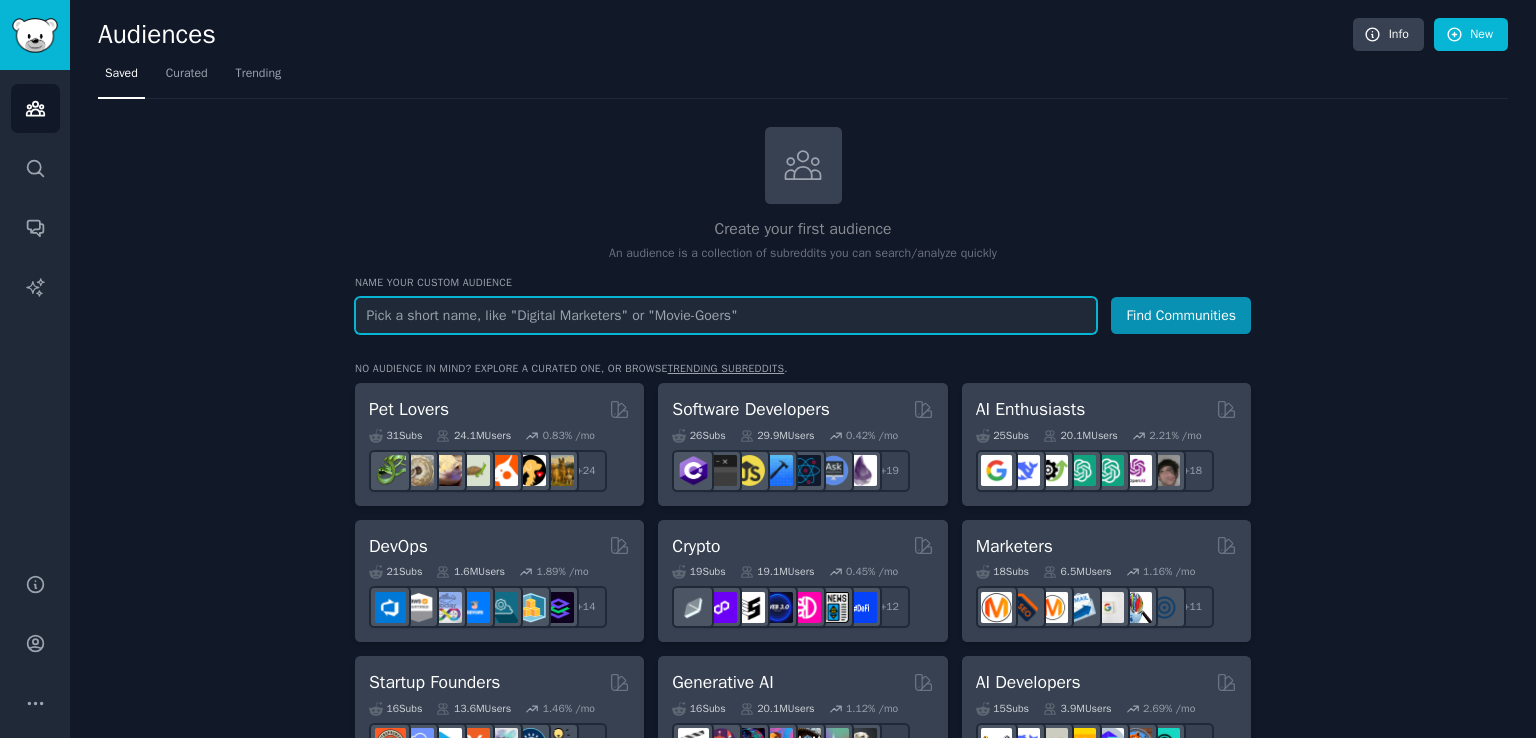 click at bounding box center [726, 315] 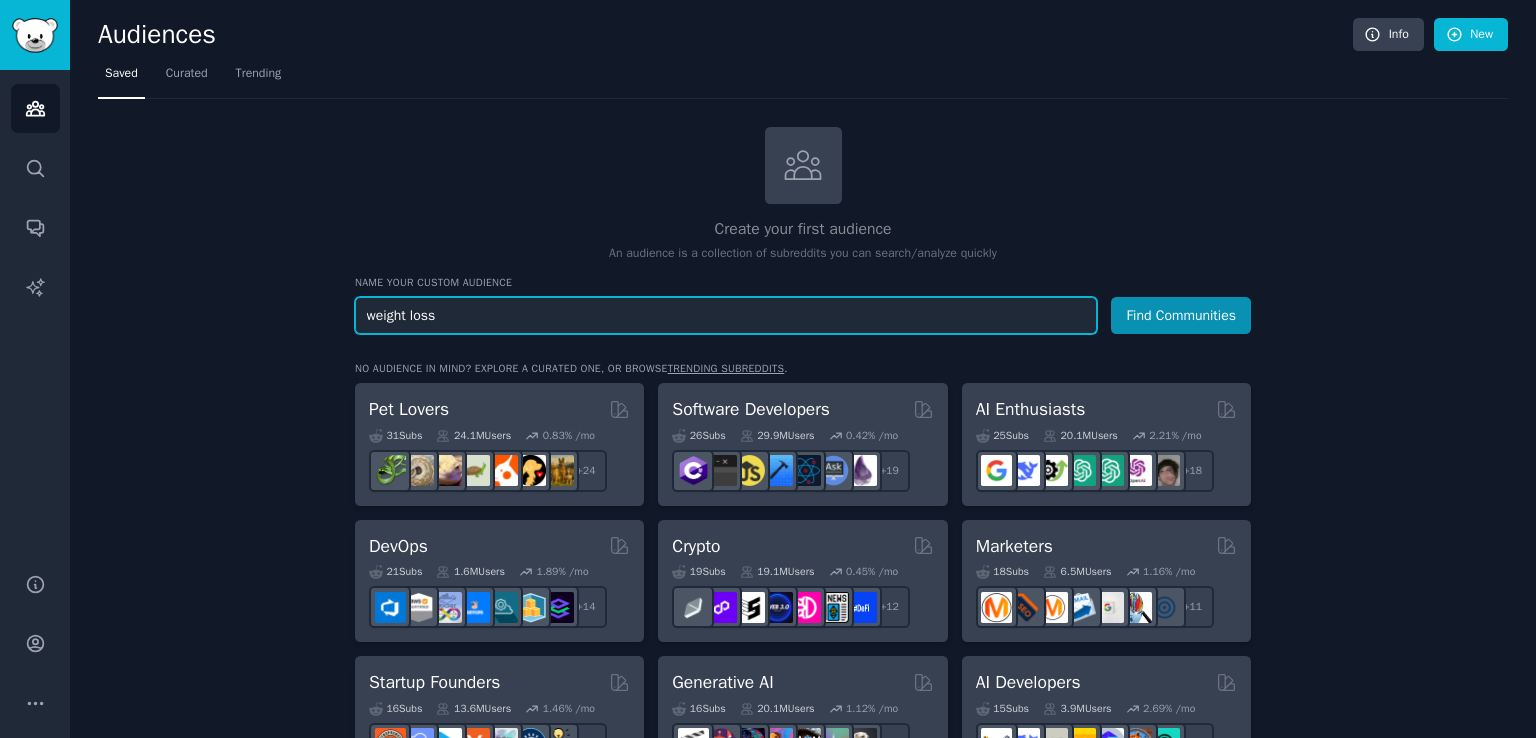 type on "weight loss" 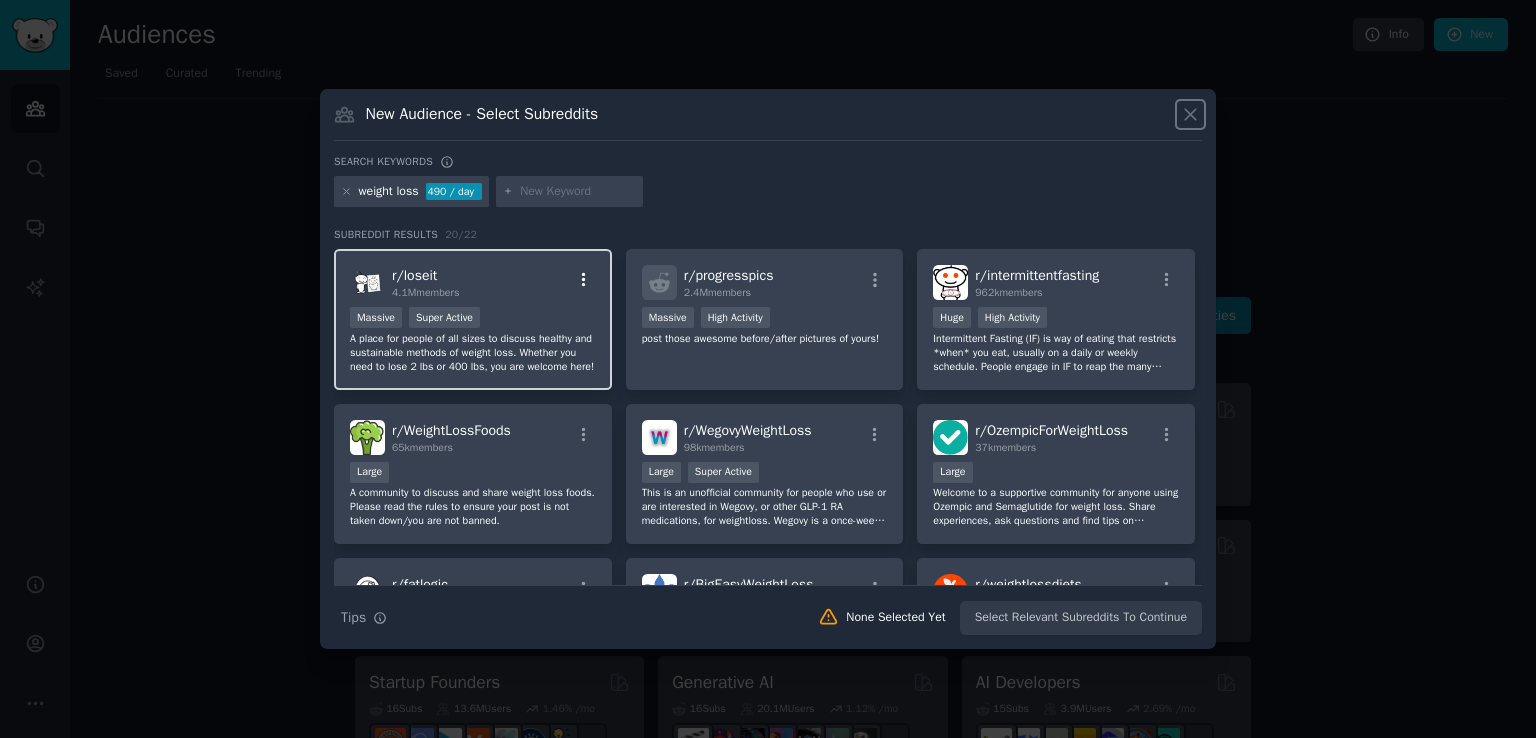 click 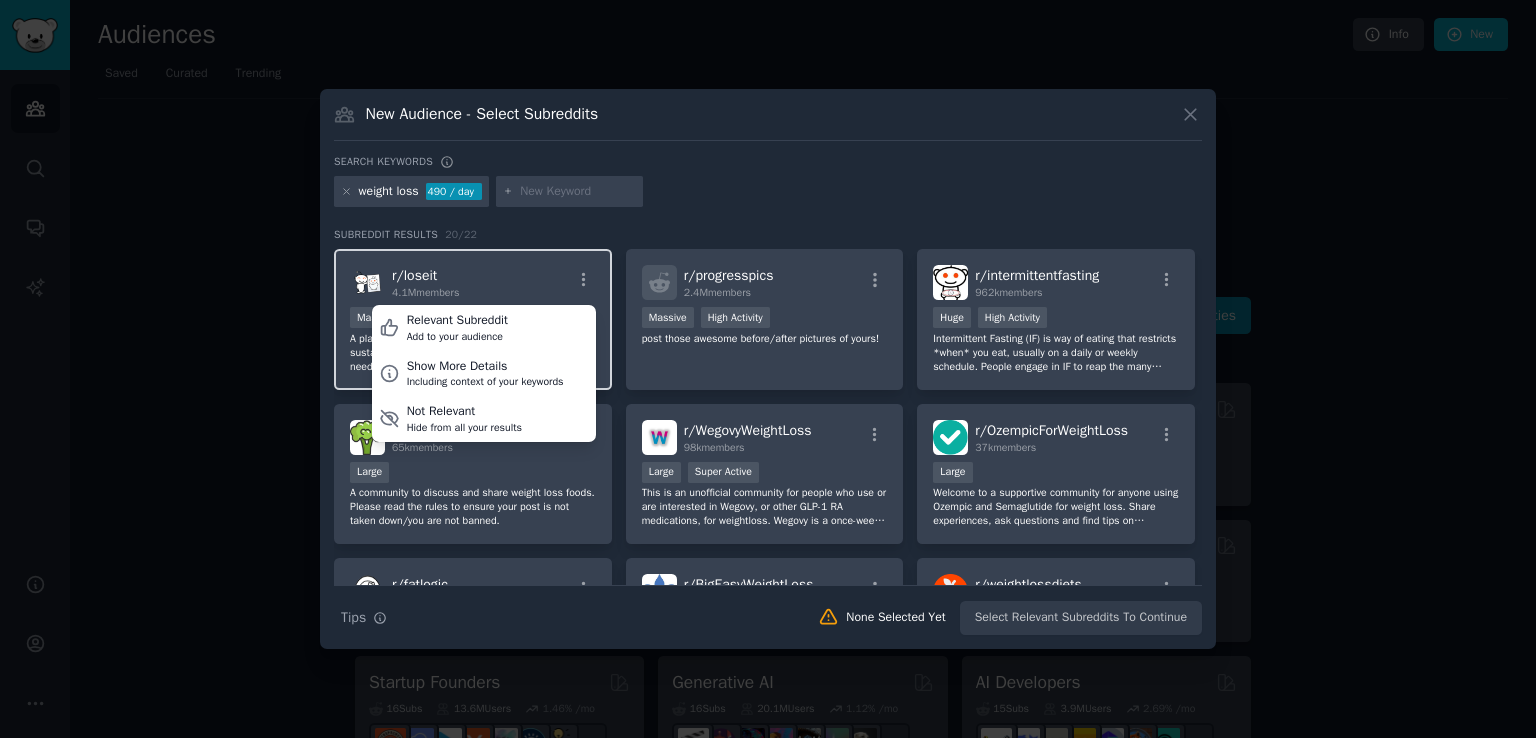 click on "r/ loseit" at bounding box center [414, 275] 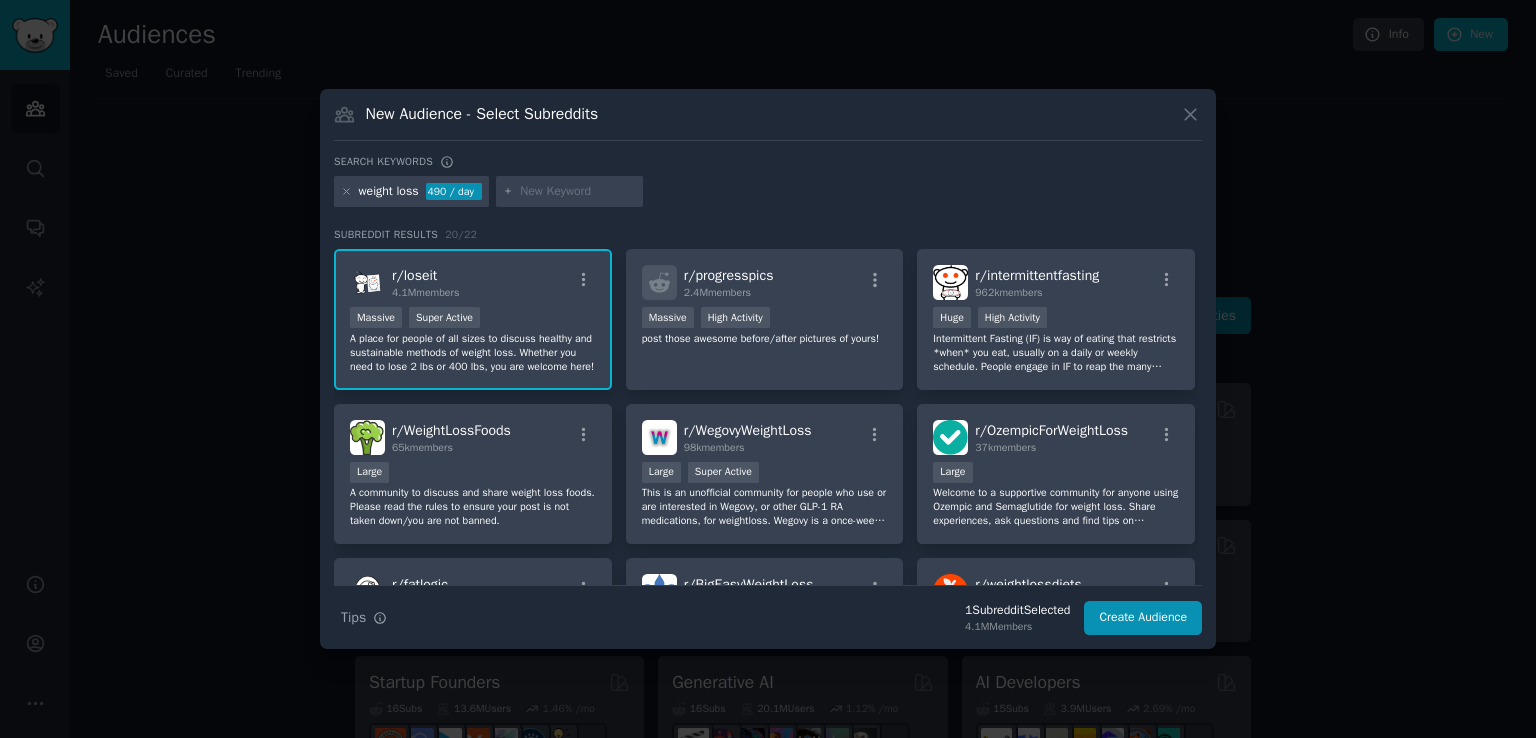 click on "r/ loseit" at bounding box center (414, 275) 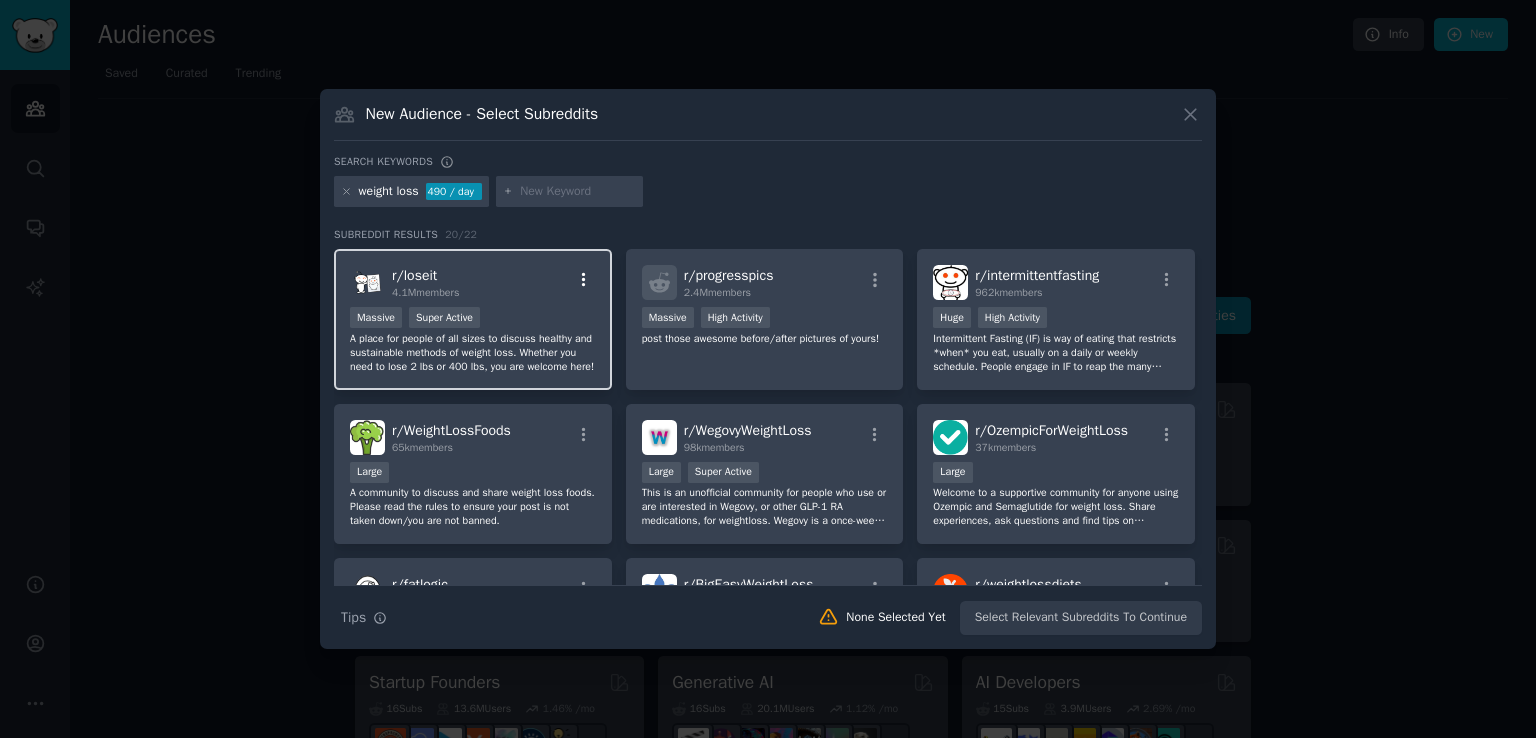 click 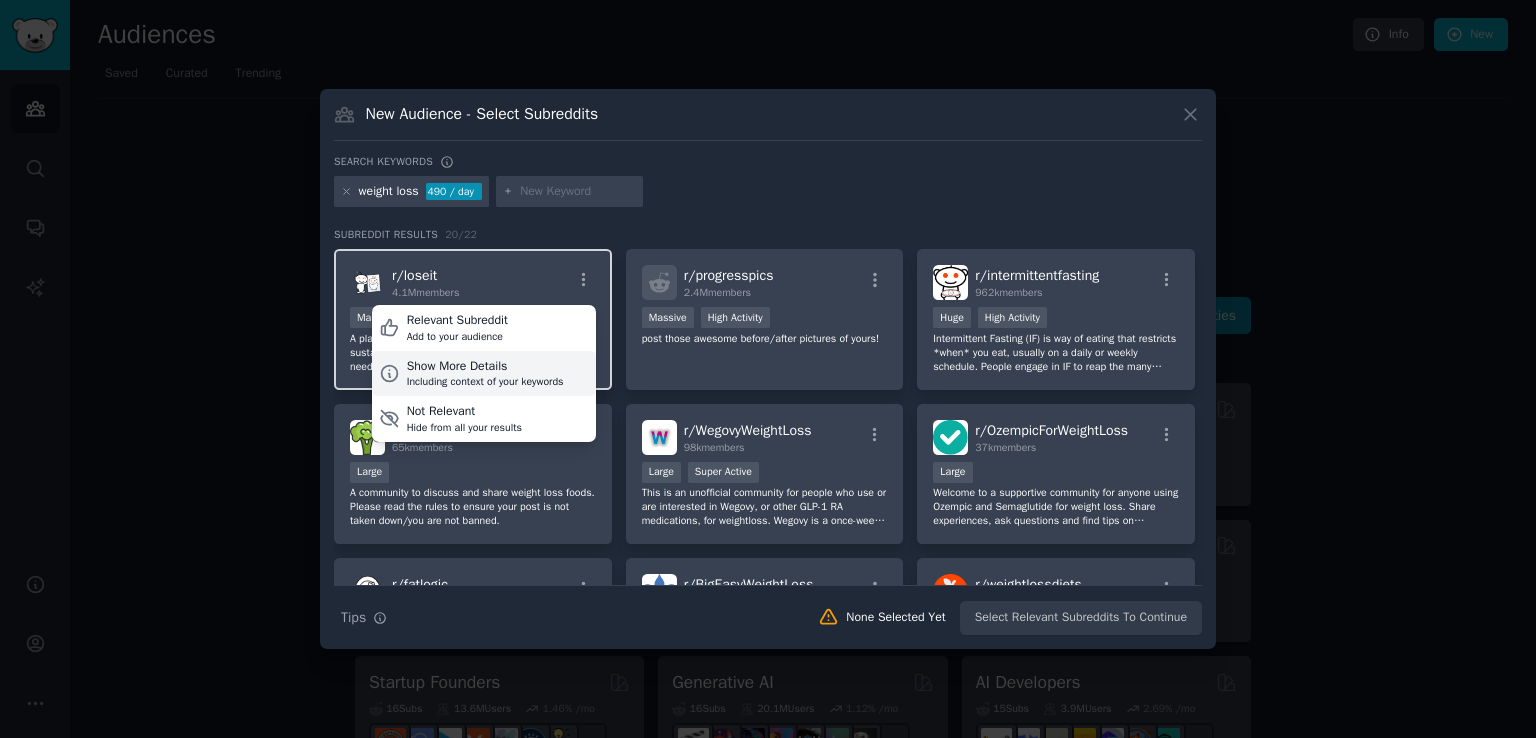 click on "Show More Details" at bounding box center (485, 367) 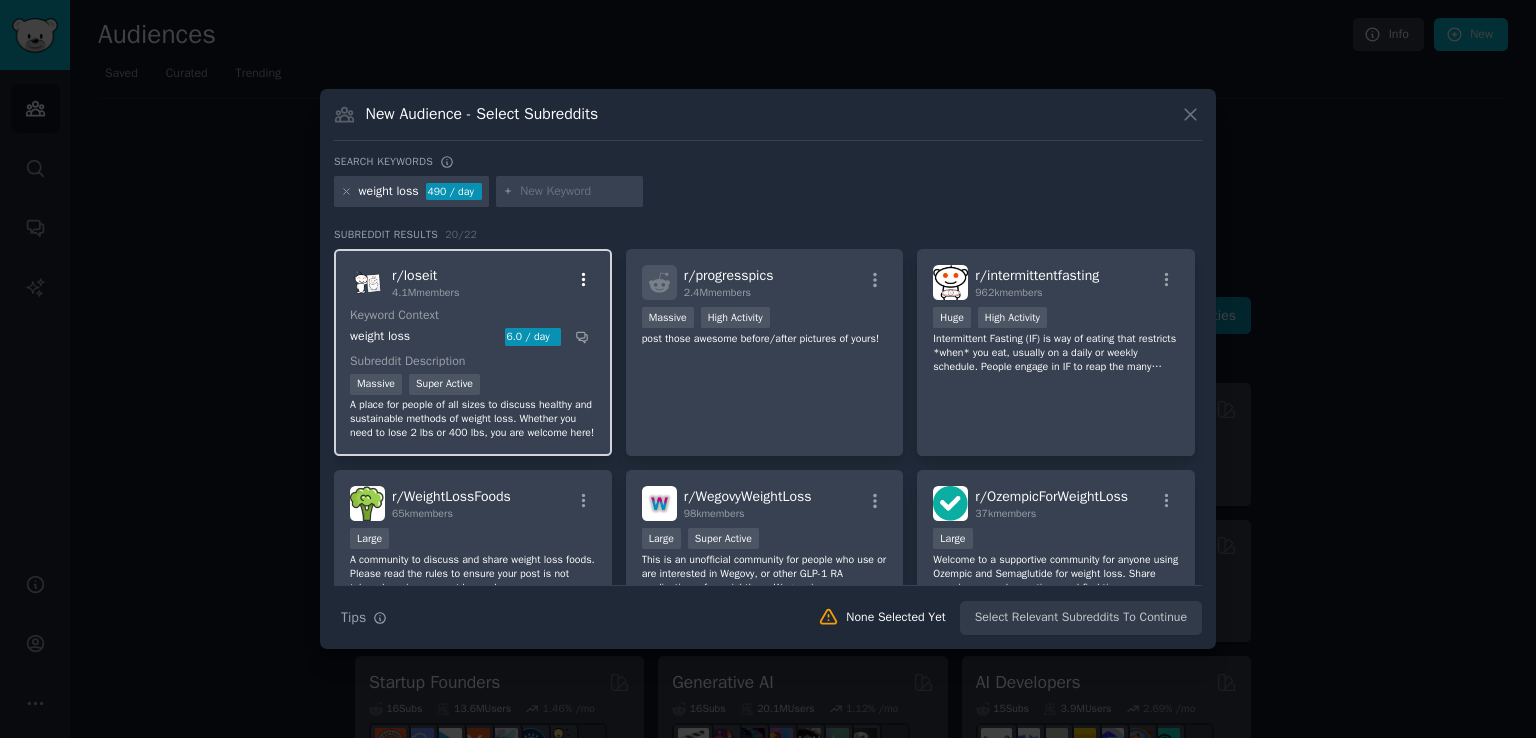click 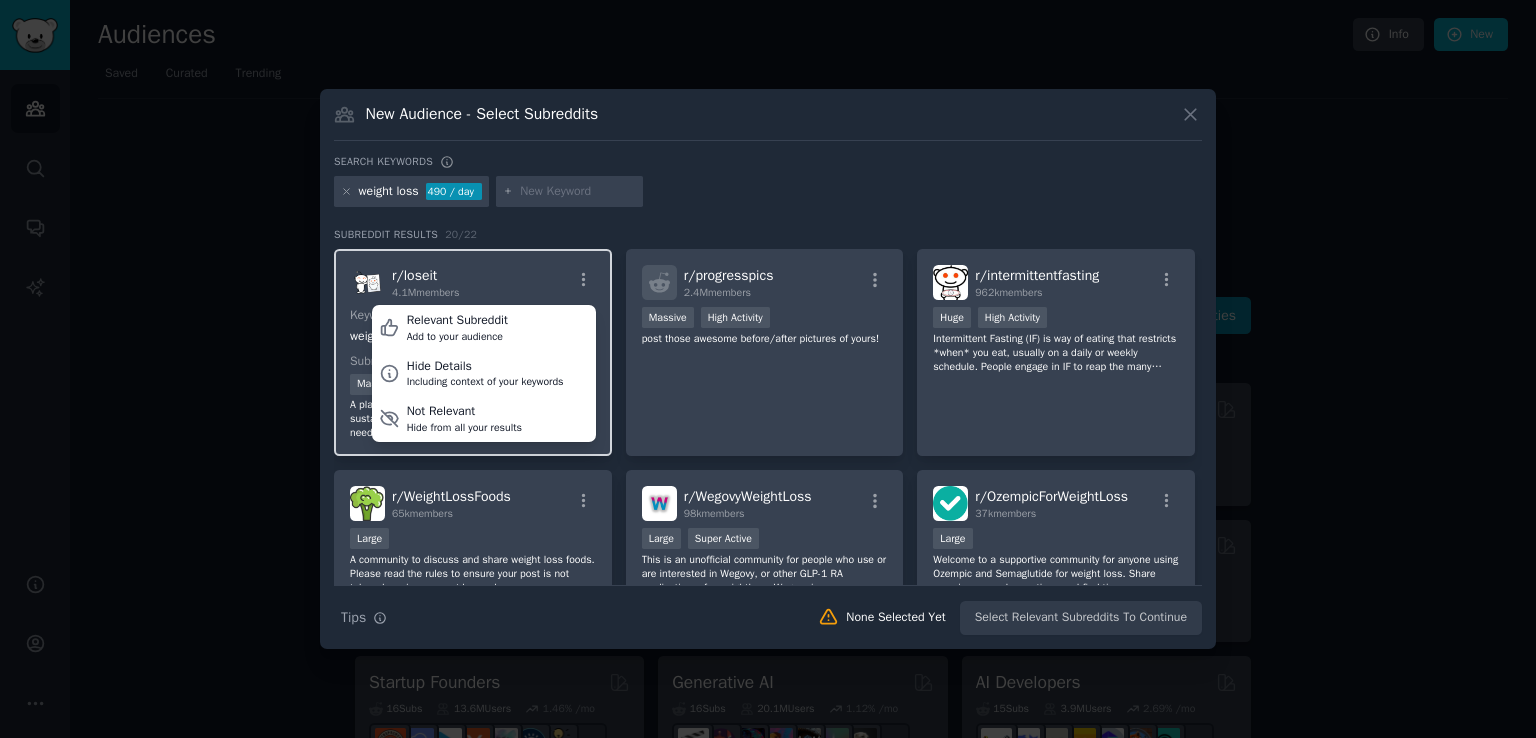 drag, startPoint x: 584, startPoint y: 278, endPoint x: 500, endPoint y: 258, distance: 86.34813 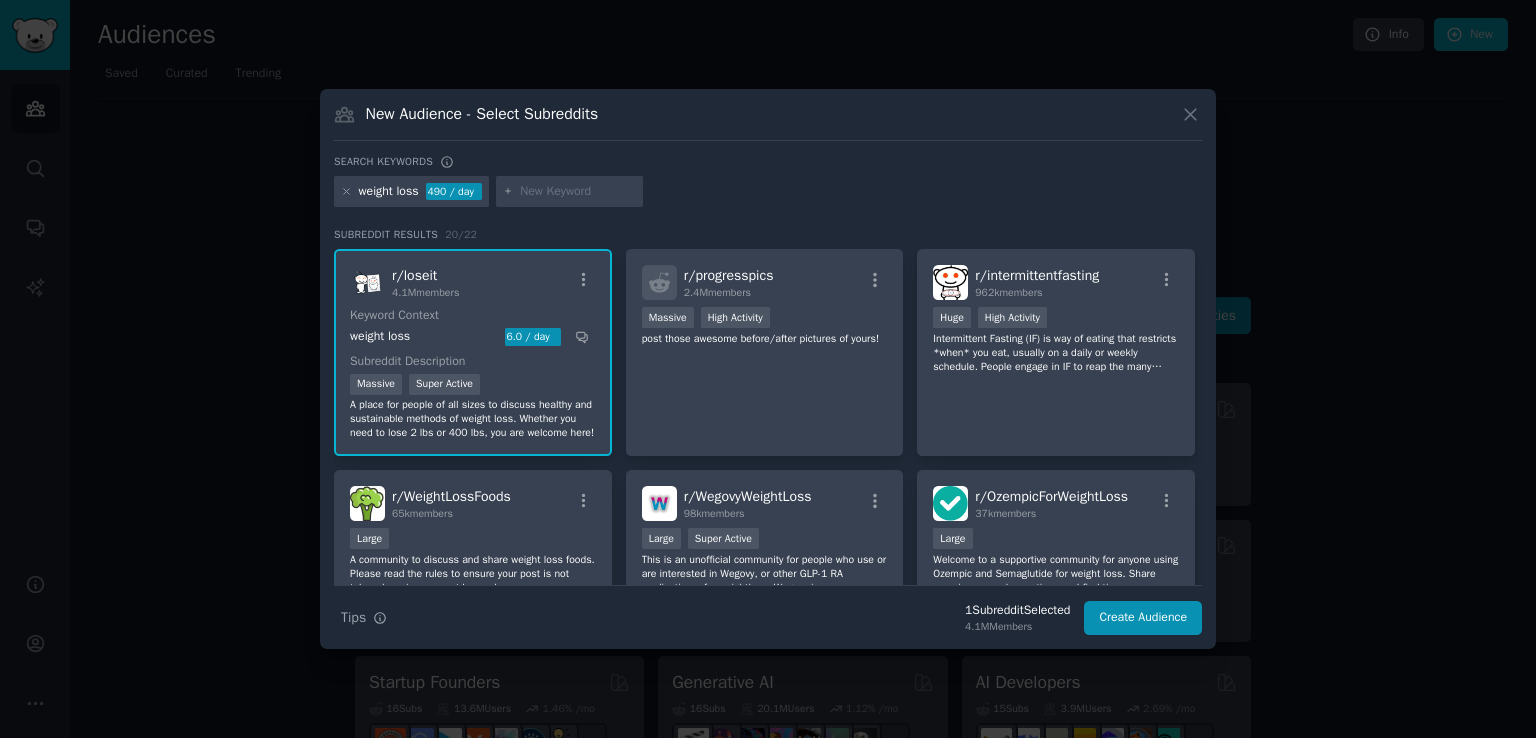 click on "r/ loseit 4.1M  members Keyword Context weight loss 6.0 / day Subreddit Description Massive Super Active A place for people of all sizes to discuss healthy and sustainable methods of weight loss. Whether you need to lose 2 lbs or 400 lbs, you are welcome here!" at bounding box center [473, 352] 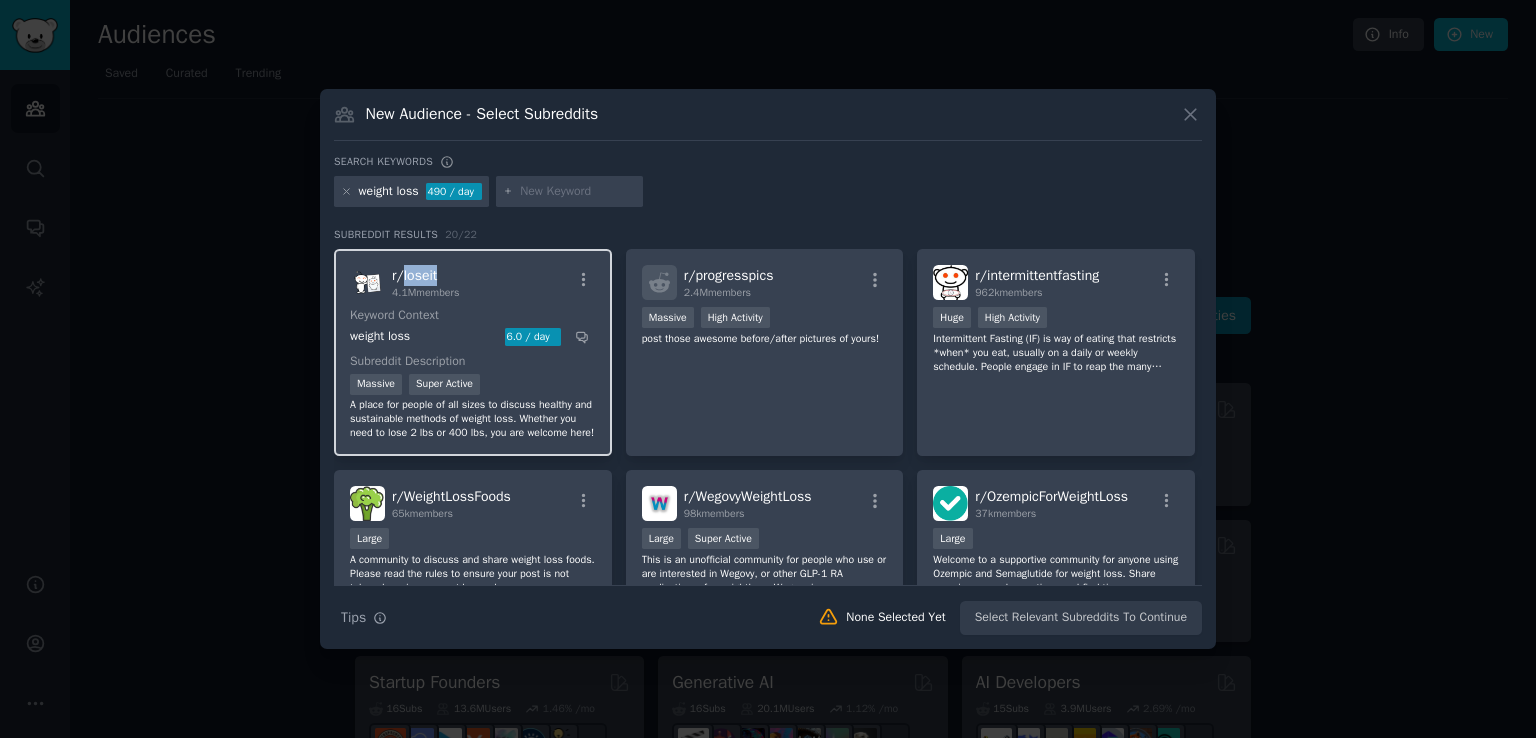 drag, startPoint x: 431, startPoint y: 270, endPoint x: 402, endPoint y: 271, distance: 29.017237 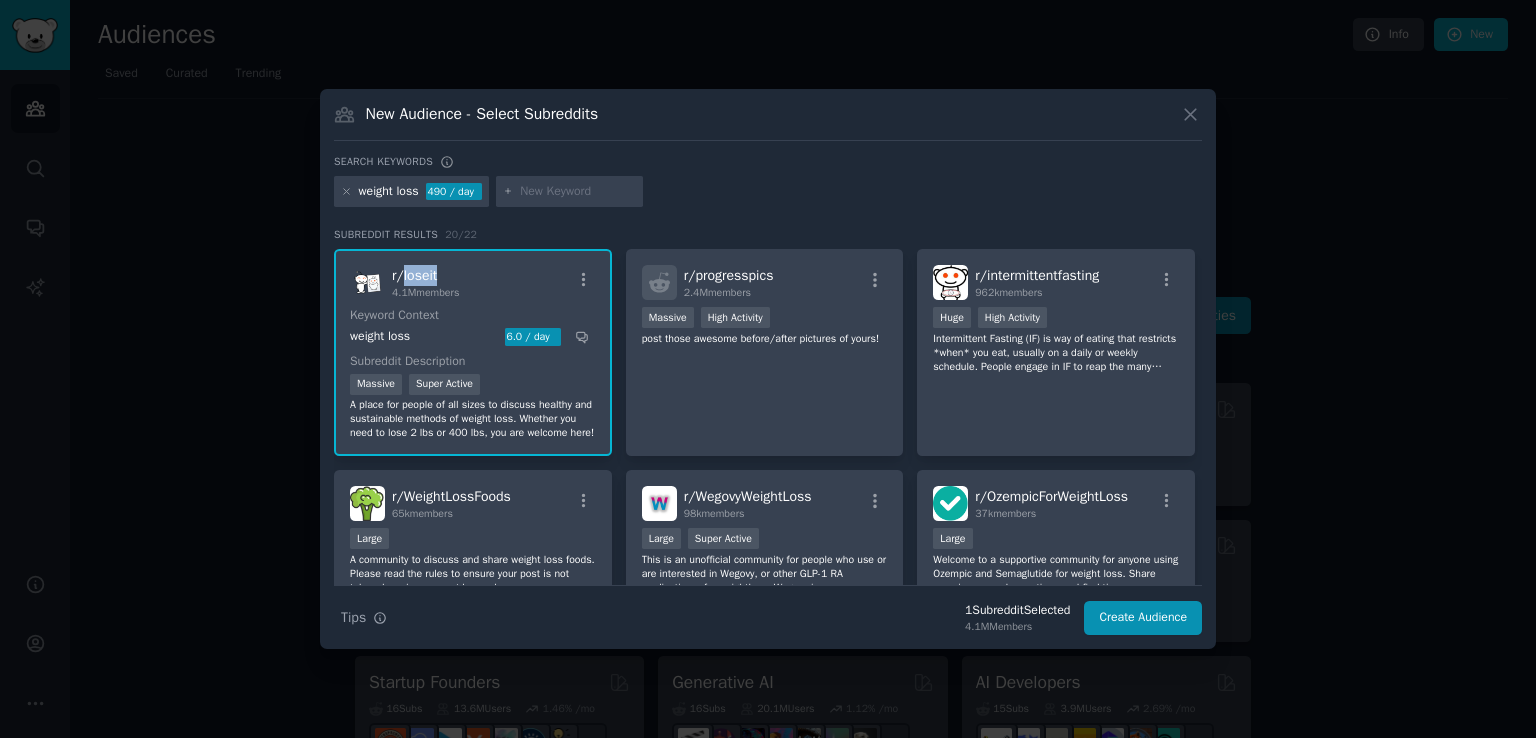 copy on "loseit" 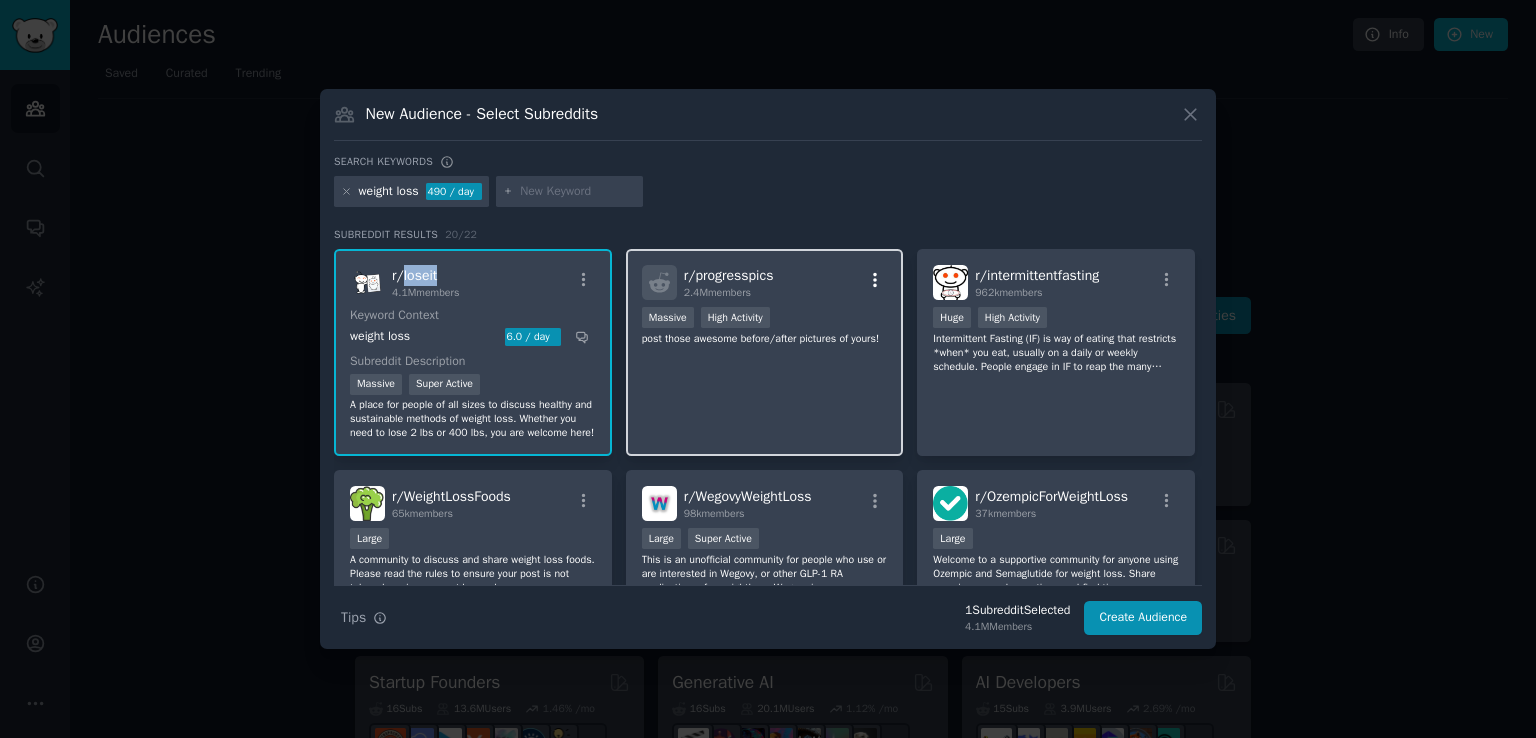 click 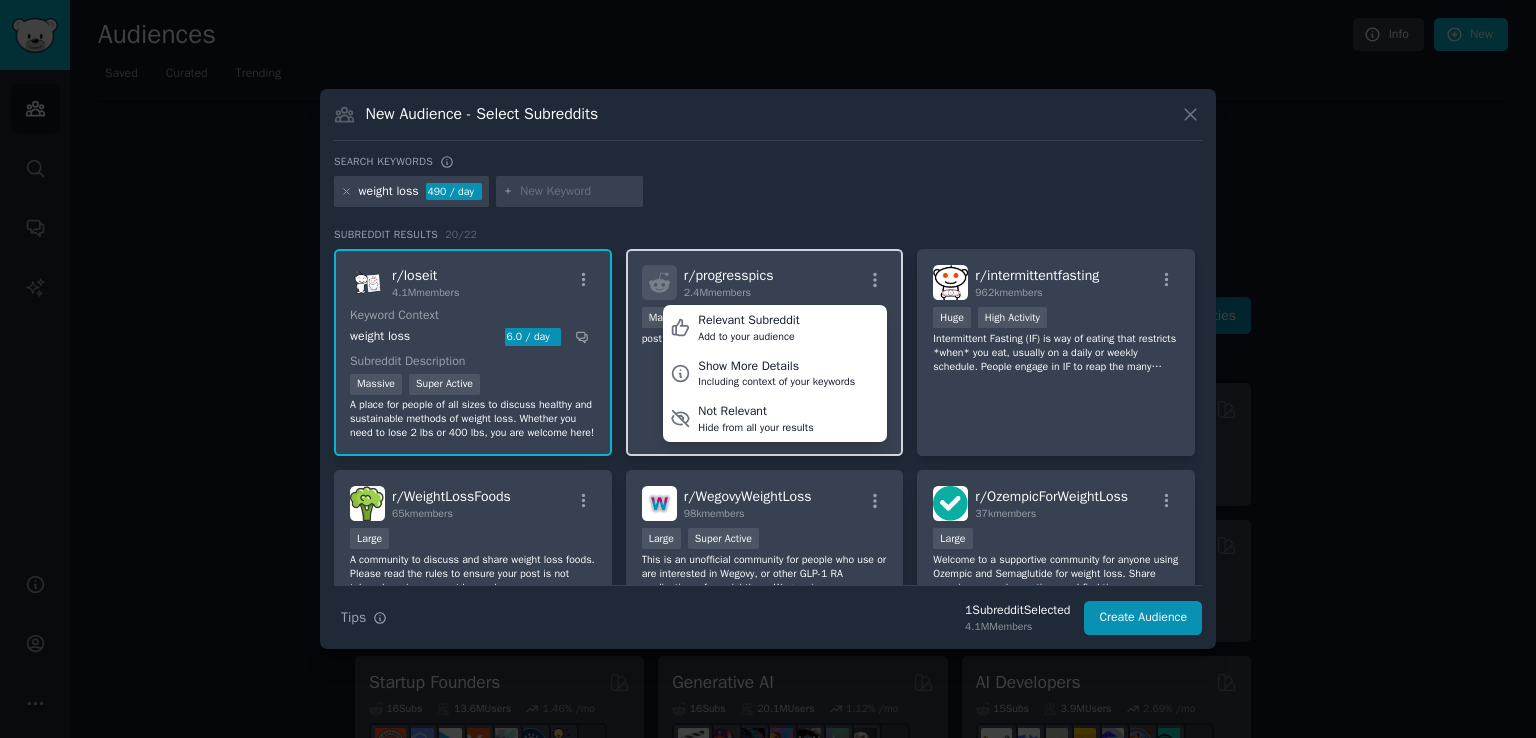 click on "r/ progresspics" at bounding box center [729, 275] 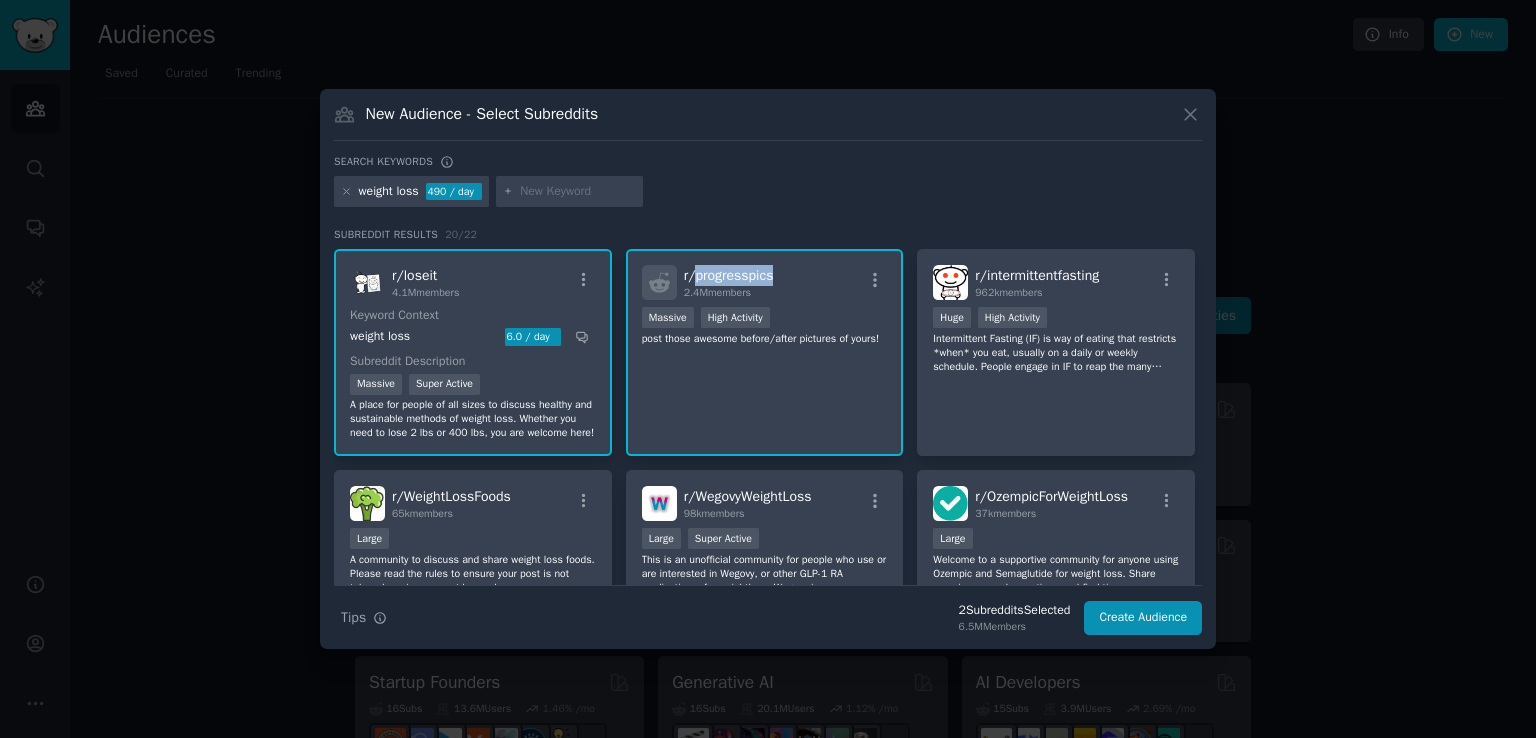 drag, startPoint x: 776, startPoint y: 274, endPoint x: 695, endPoint y: 271, distance: 81.055534 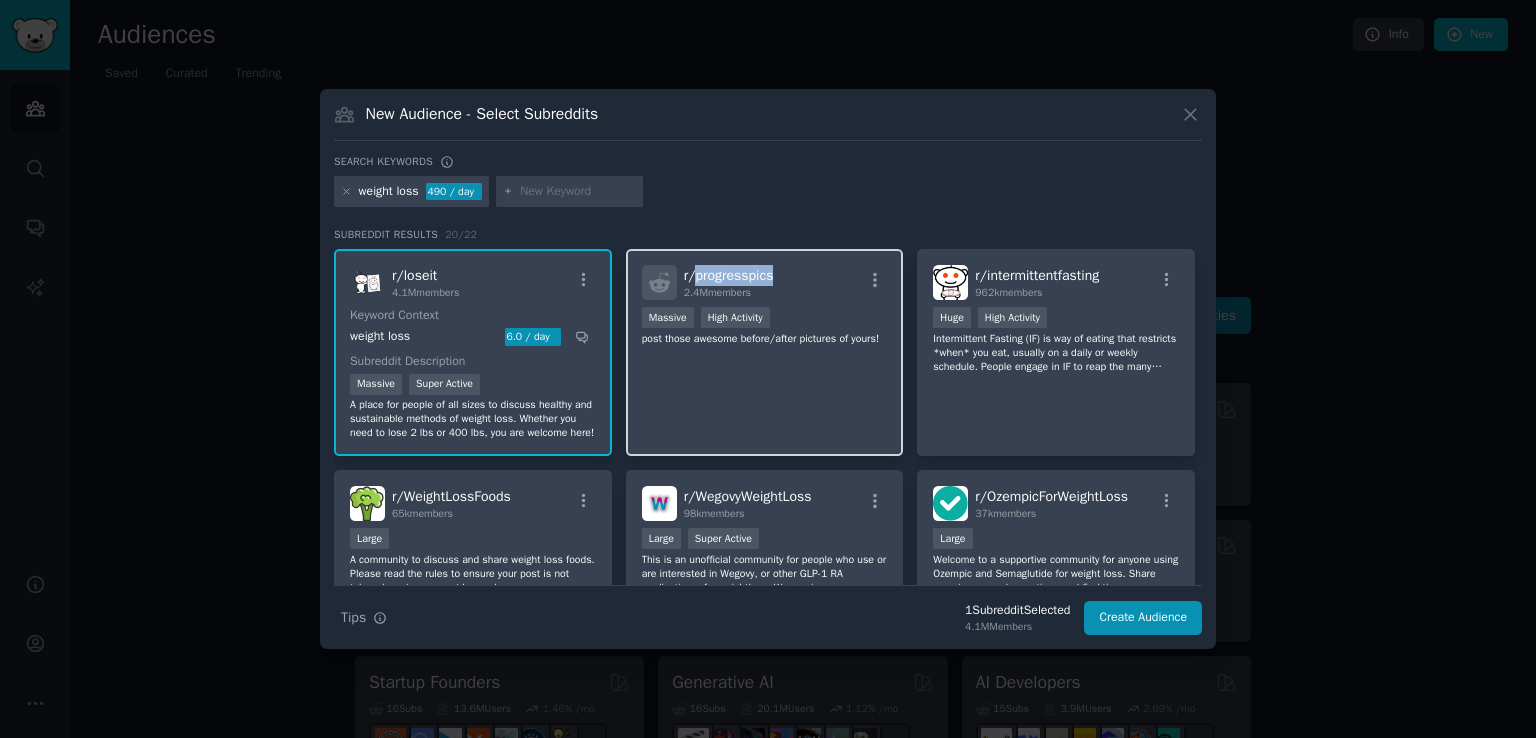 copy on "progresspics" 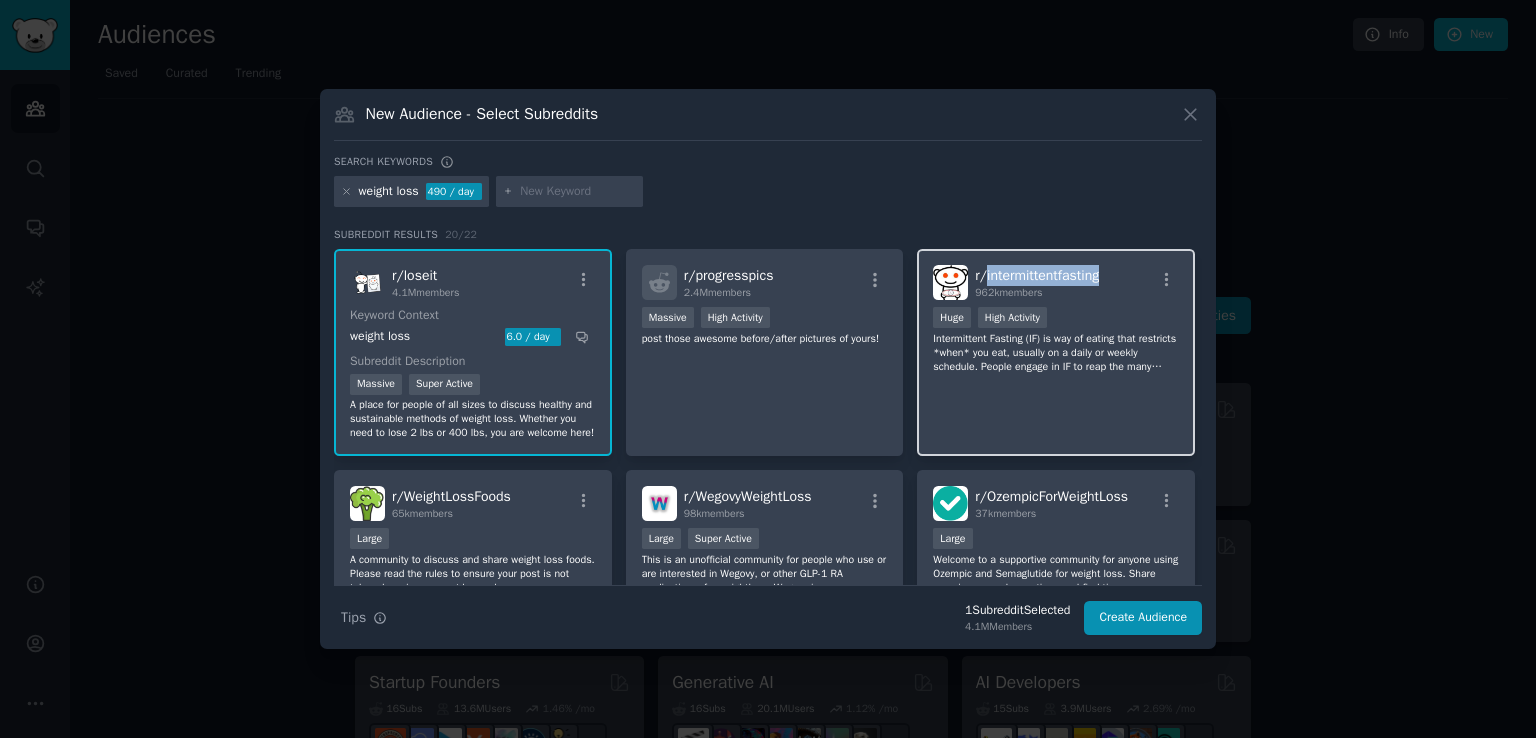 drag, startPoint x: 1121, startPoint y: 269, endPoint x: 984, endPoint y: 272, distance: 137.03284 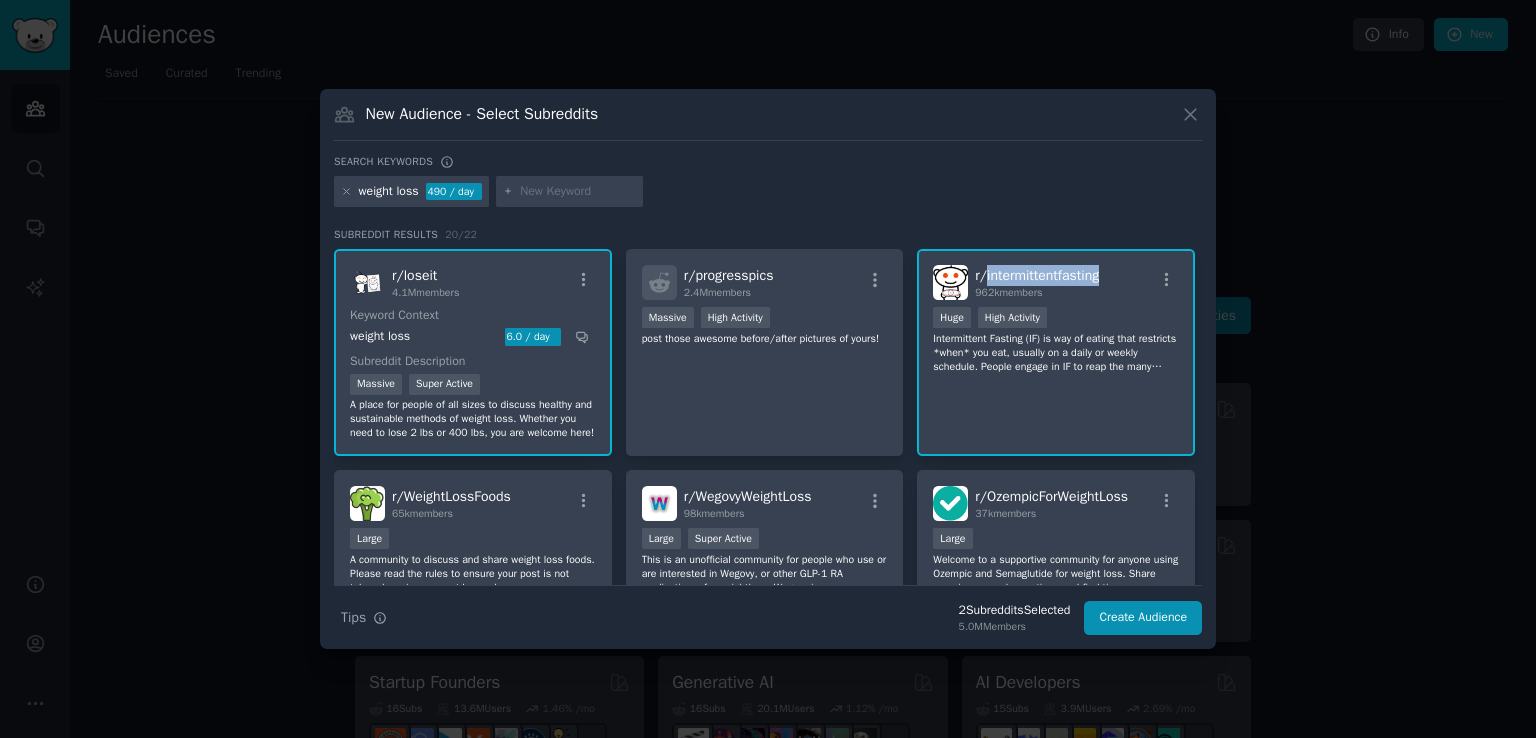 copy on "intermittentfasting" 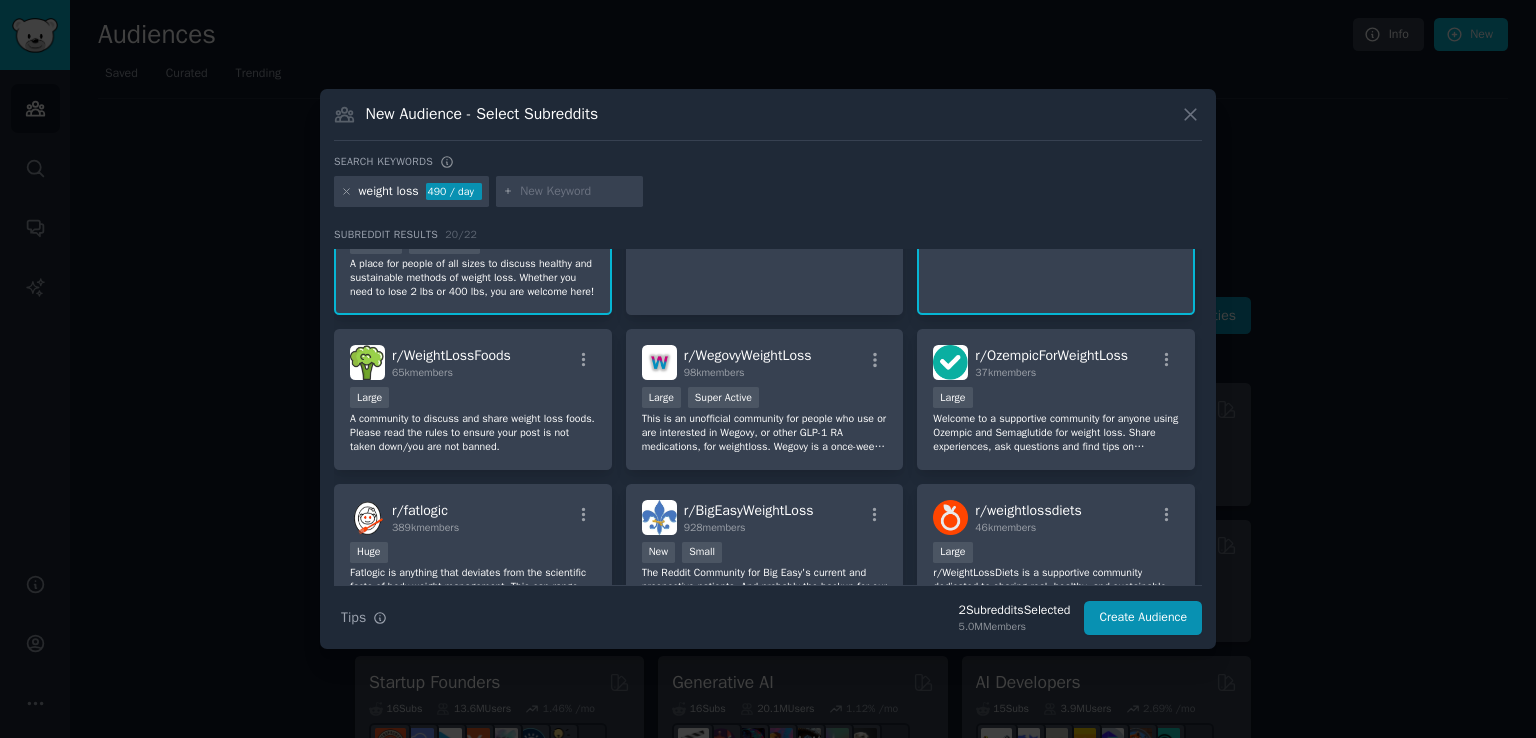 scroll, scrollTop: 143, scrollLeft: 0, axis: vertical 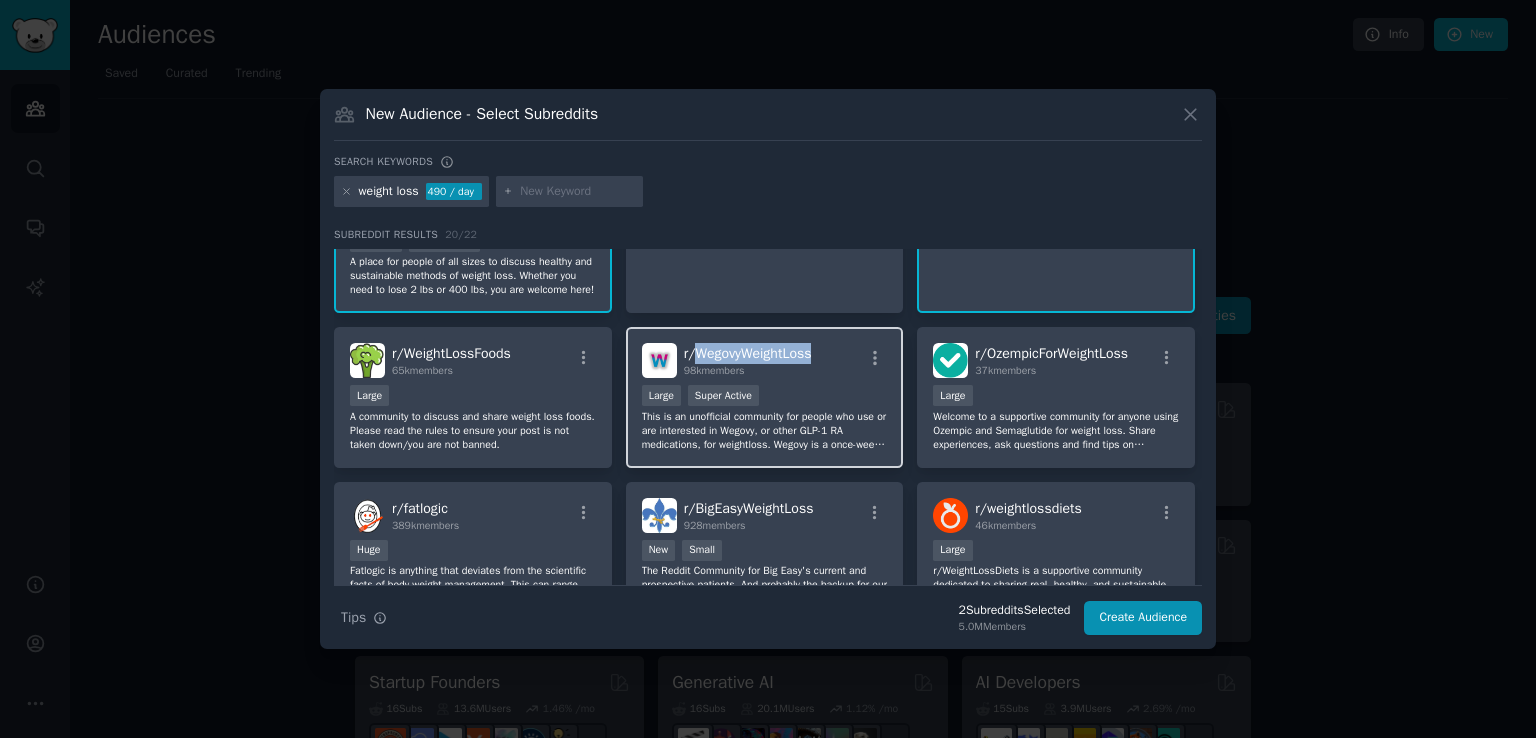 drag, startPoint x: 820, startPoint y: 348, endPoint x: 695, endPoint y: 344, distance: 125.06398 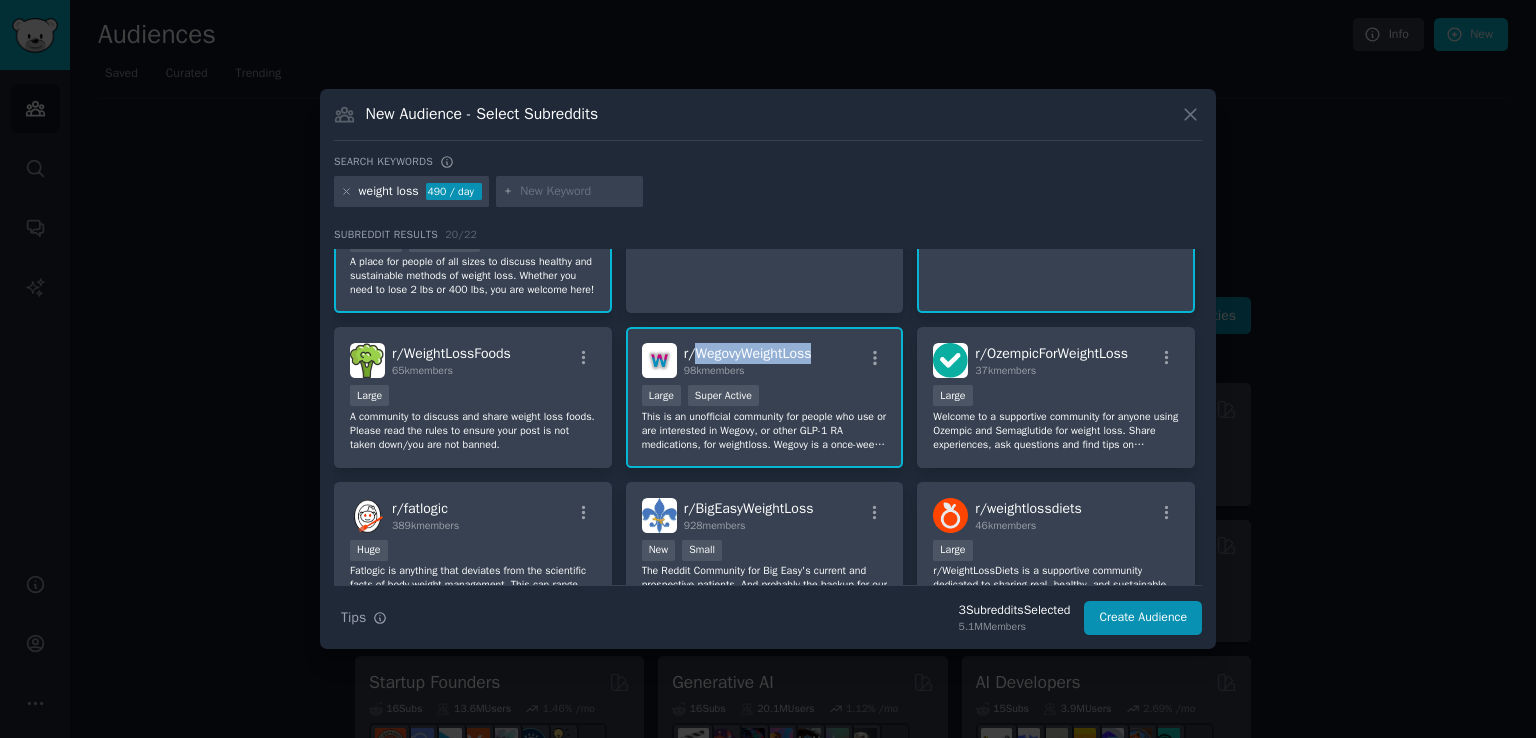 copy on "WegovyWeightLoss" 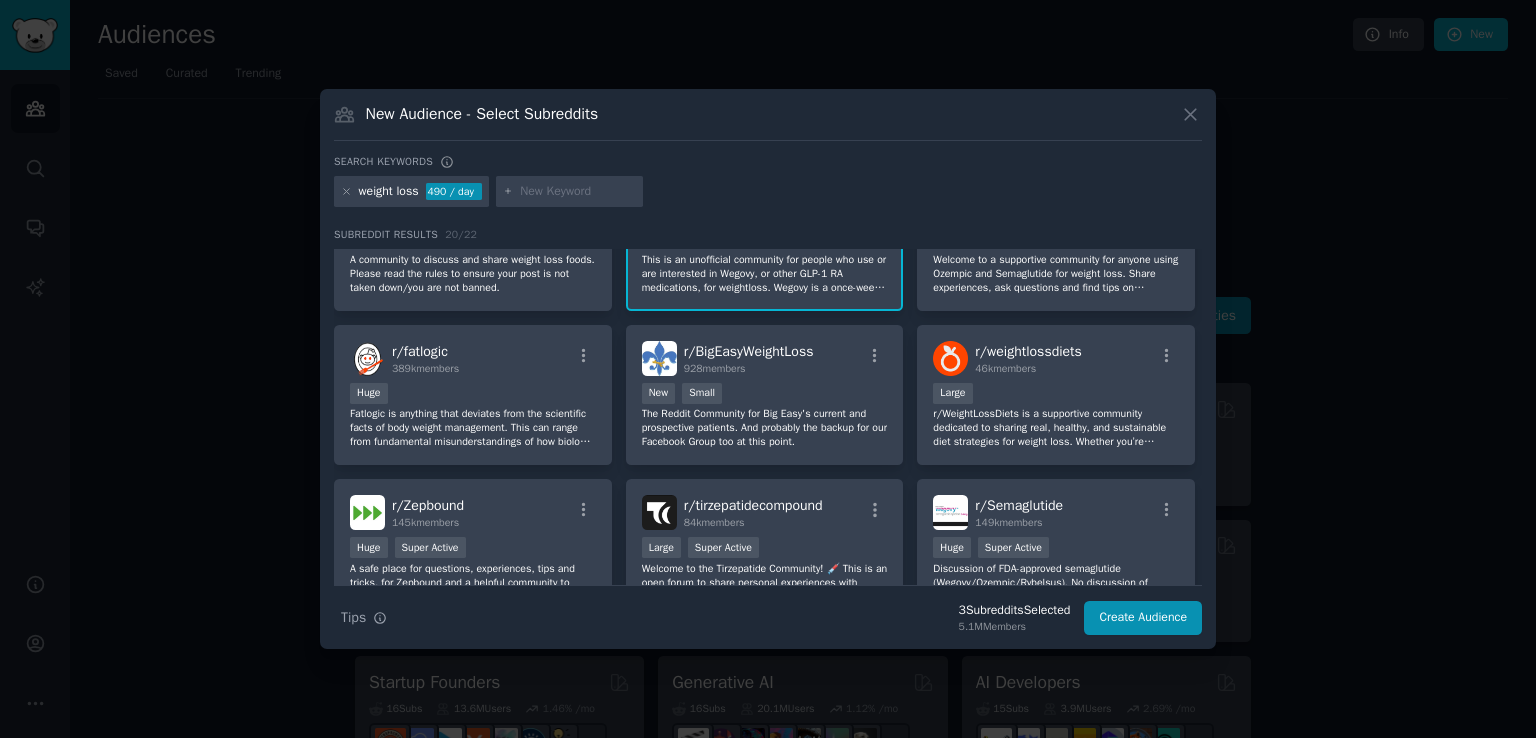 scroll, scrollTop: 301, scrollLeft: 0, axis: vertical 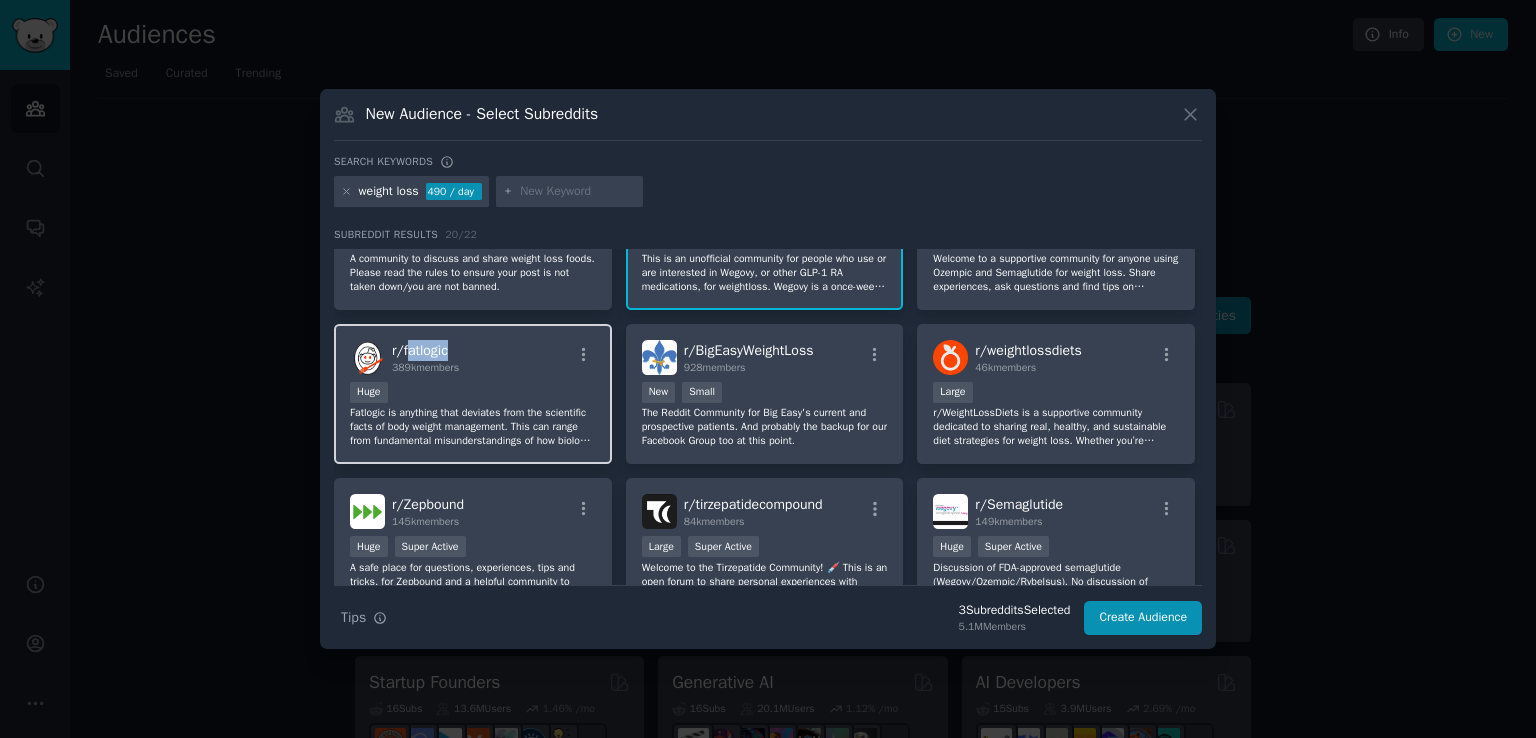 drag, startPoint x: 448, startPoint y: 344, endPoint x: 407, endPoint y: 344, distance: 41 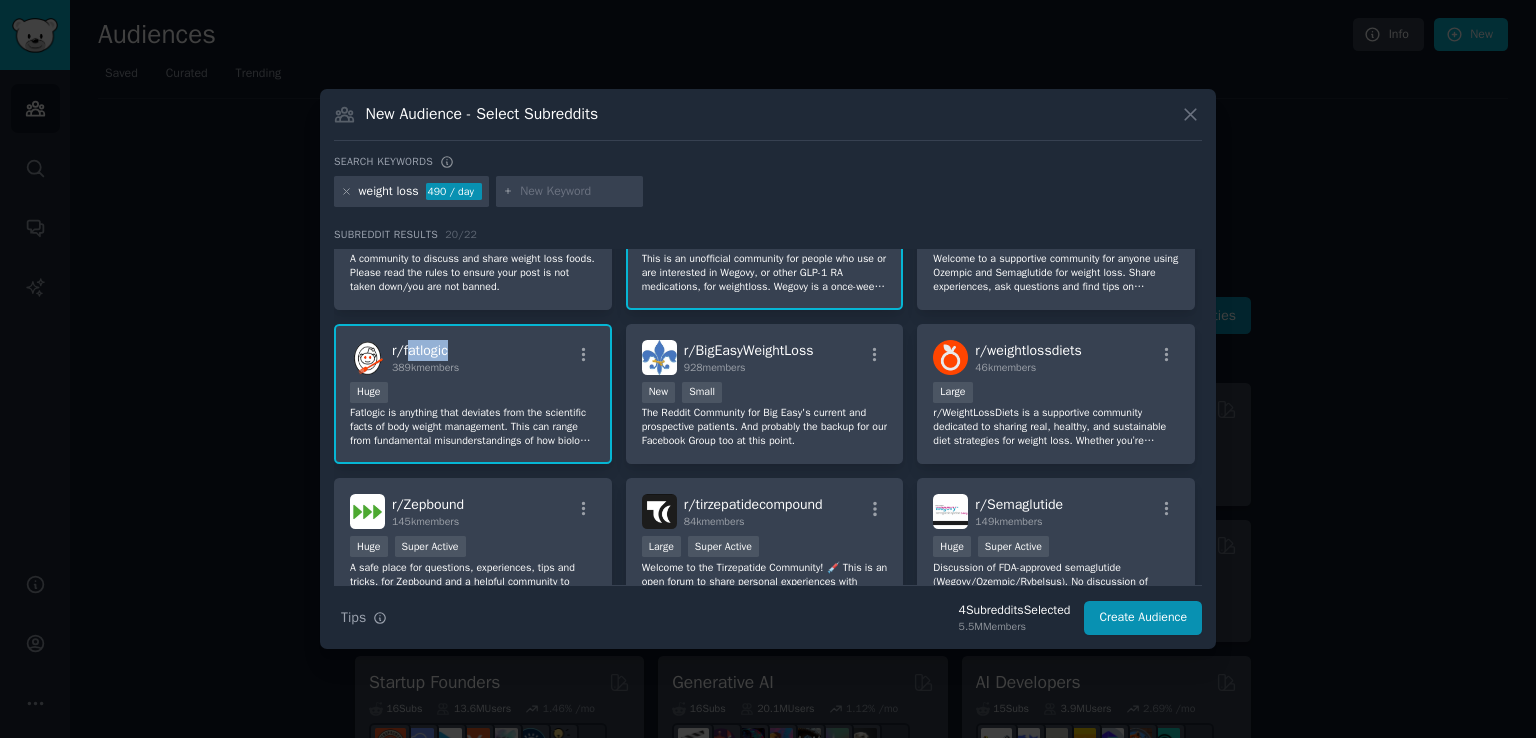 click on "r/ fatlogic 389k  members" at bounding box center (425, 357) 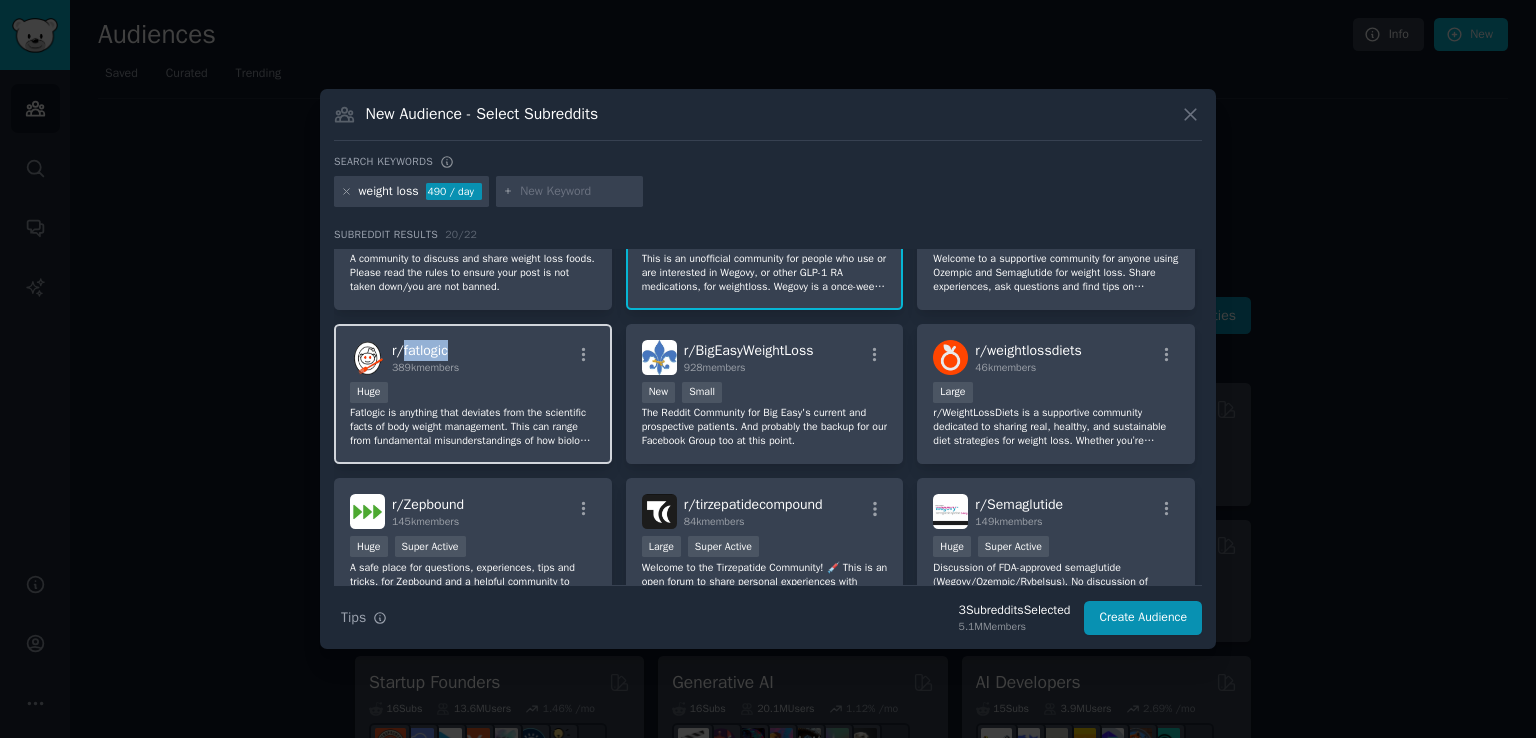 drag, startPoint x: 458, startPoint y: 345, endPoint x: 403, endPoint y: 345, distance: 55 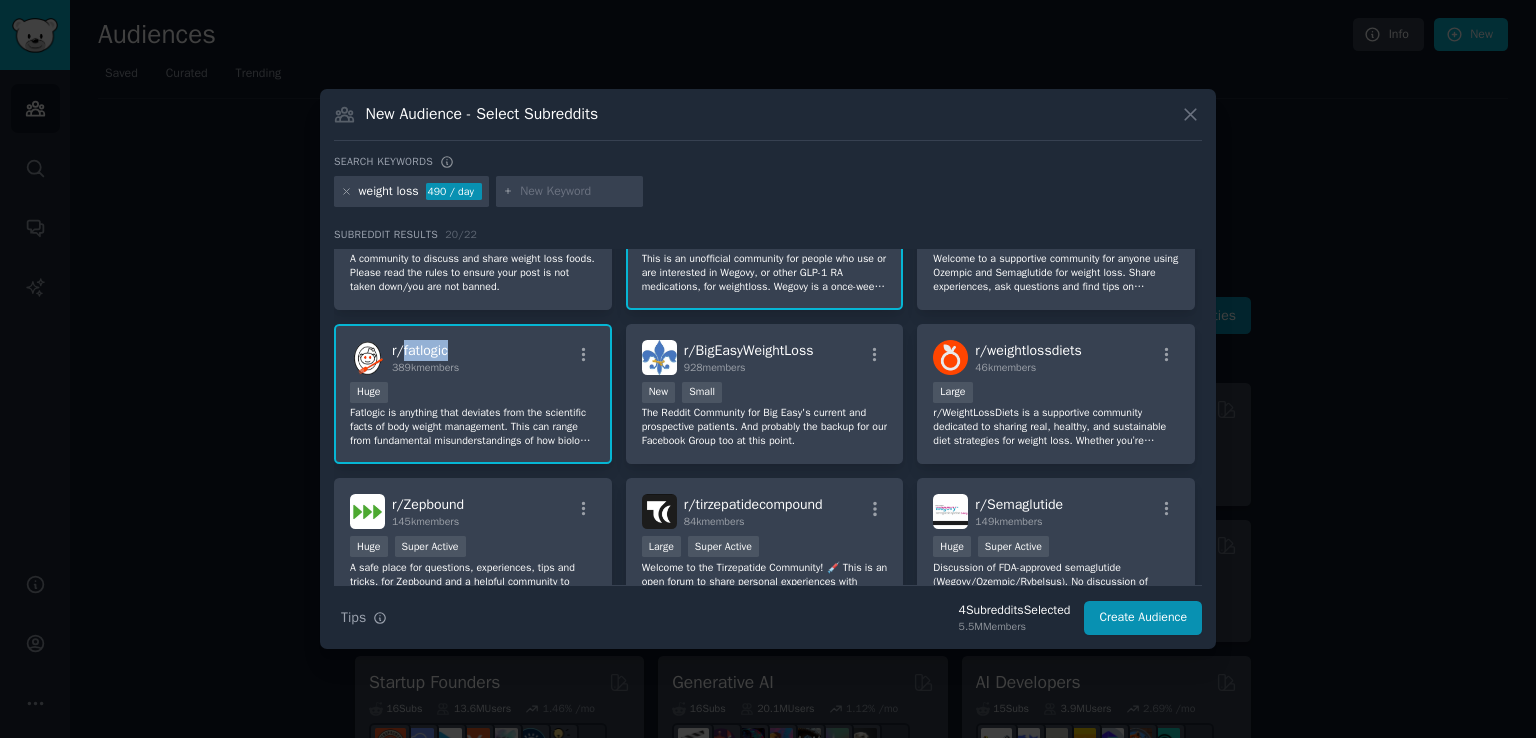 copy on "fatlogic" 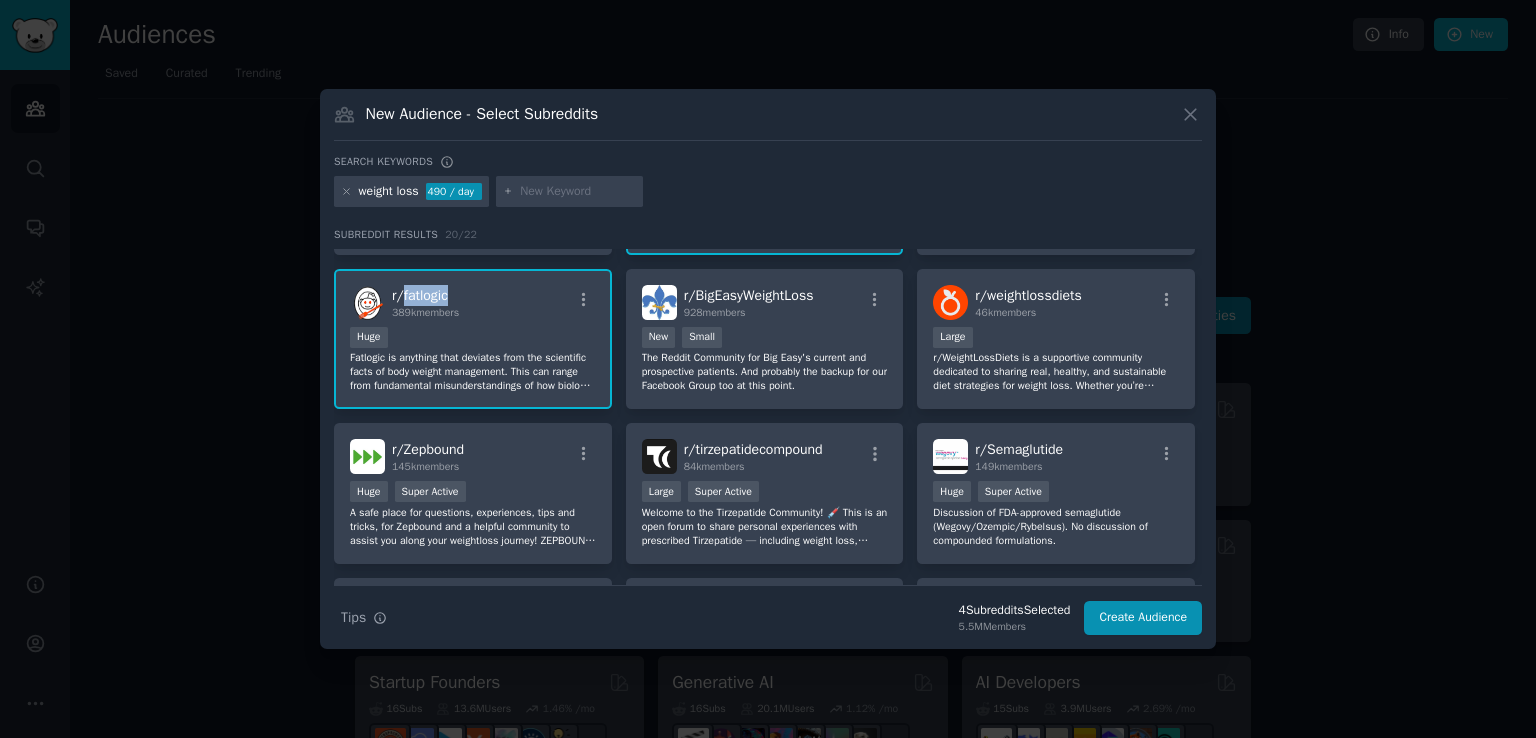 scroll, scrollTop: 348, scrollLeft: 0, axis: vertical 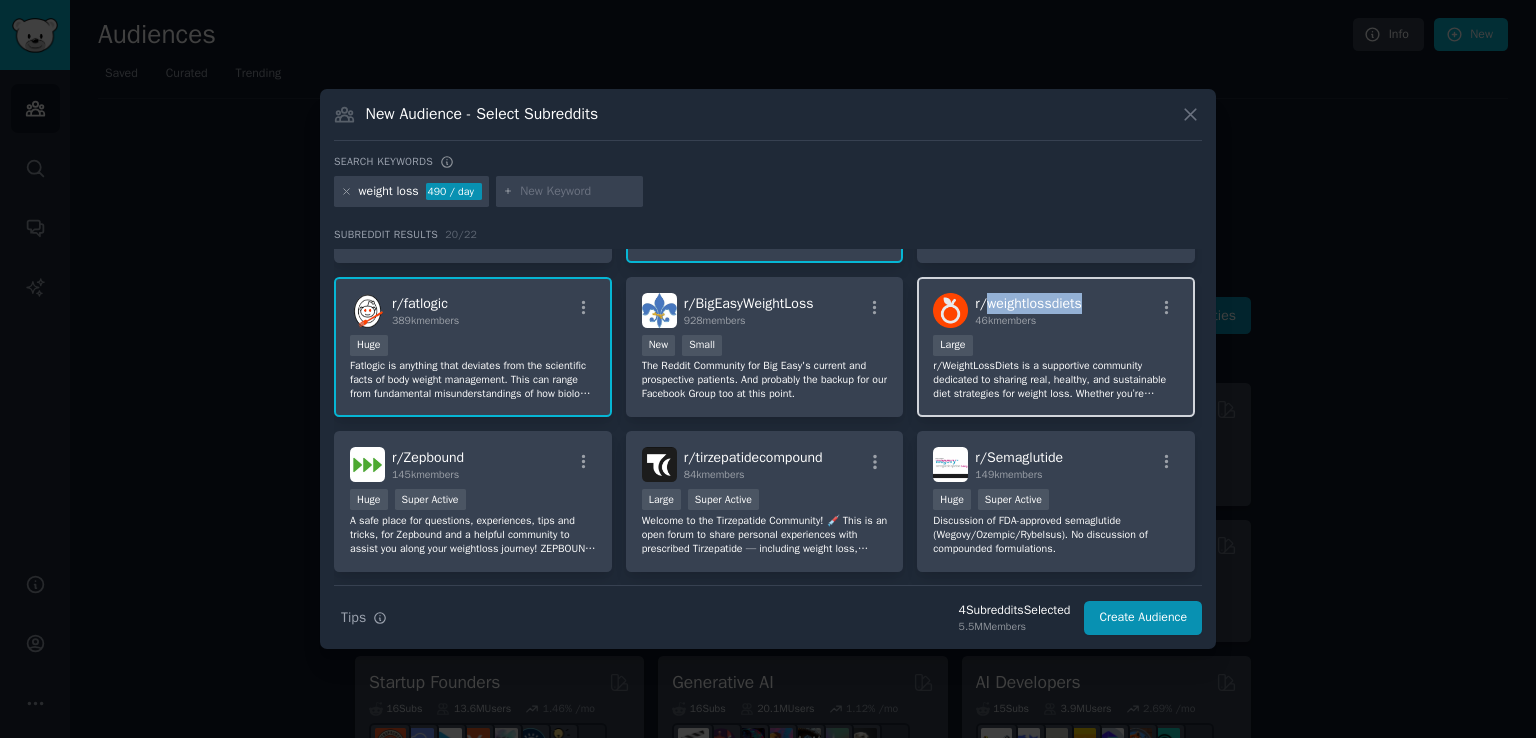 drag, startPoint x: 1083, startPoint y: 296, endPoint x: 984, endPoint y: 296, distance: 99 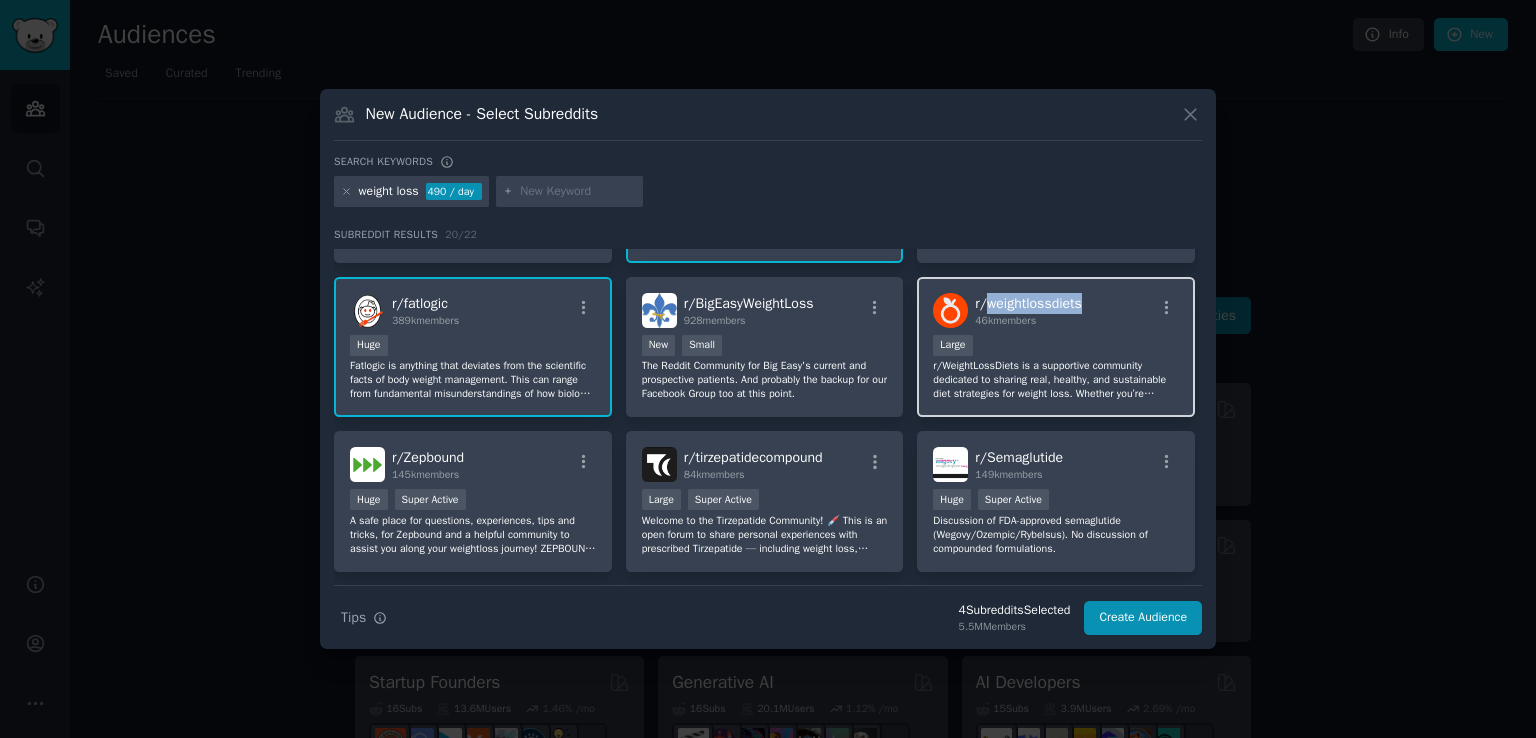 click on "r/ weightlossdiets 46k  members" at bounding box center [1056, 310] 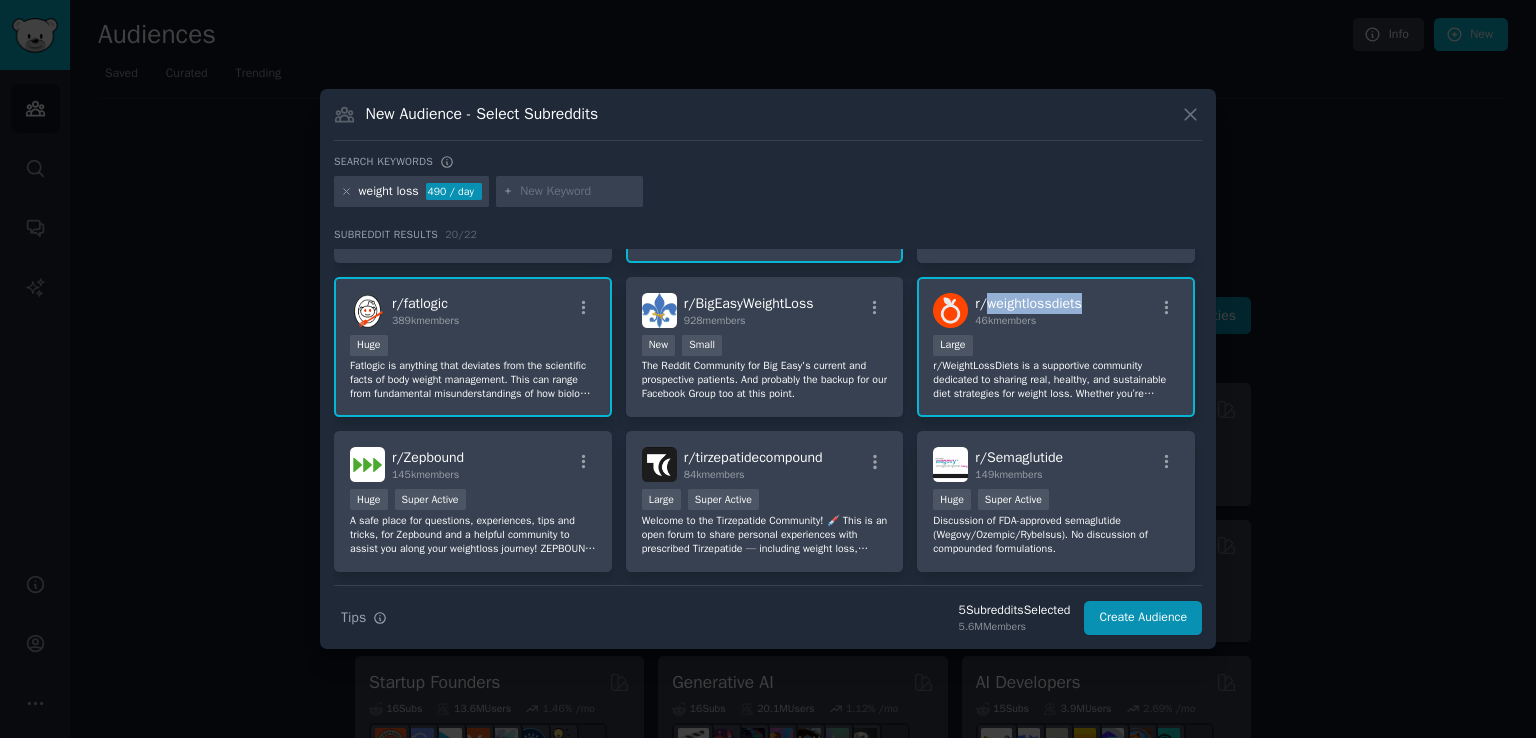 copy on "weightlossdiets" 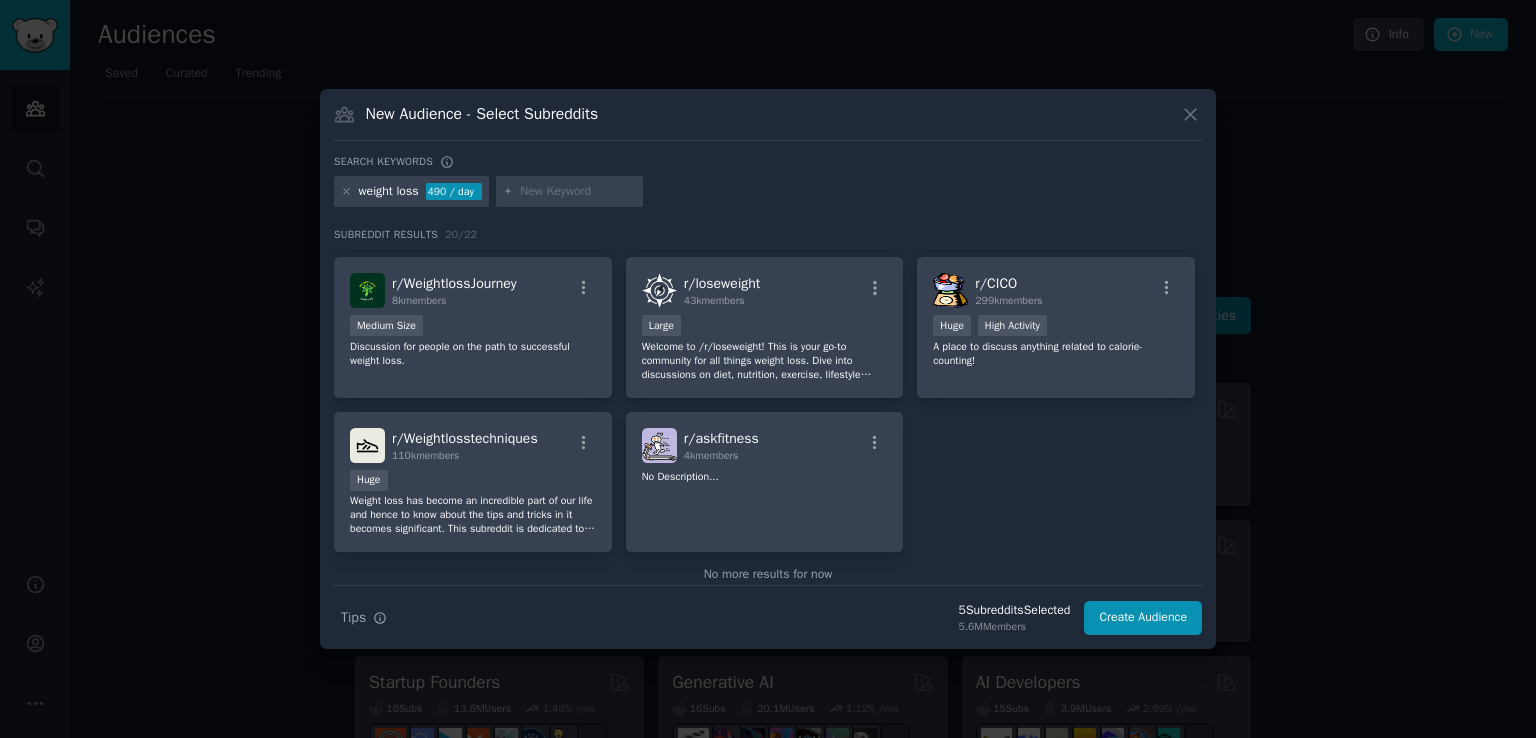 scroll, scrollTop: 833, scrollLeft: 0, axis: vertical 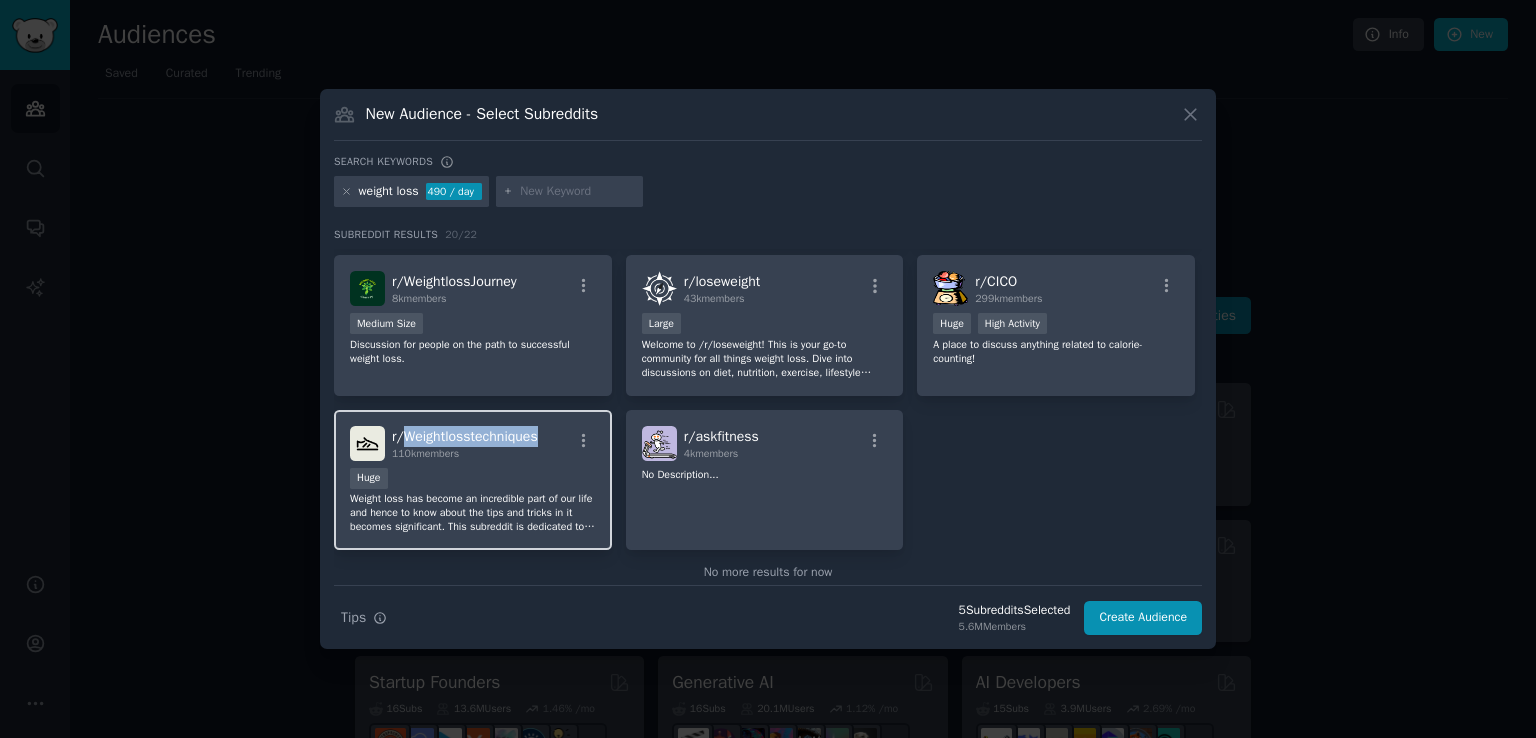 drag, startPoint x: 540, startPoint y: 424, endPoint x: 408, endPoint y: 429, distance: 132.09467 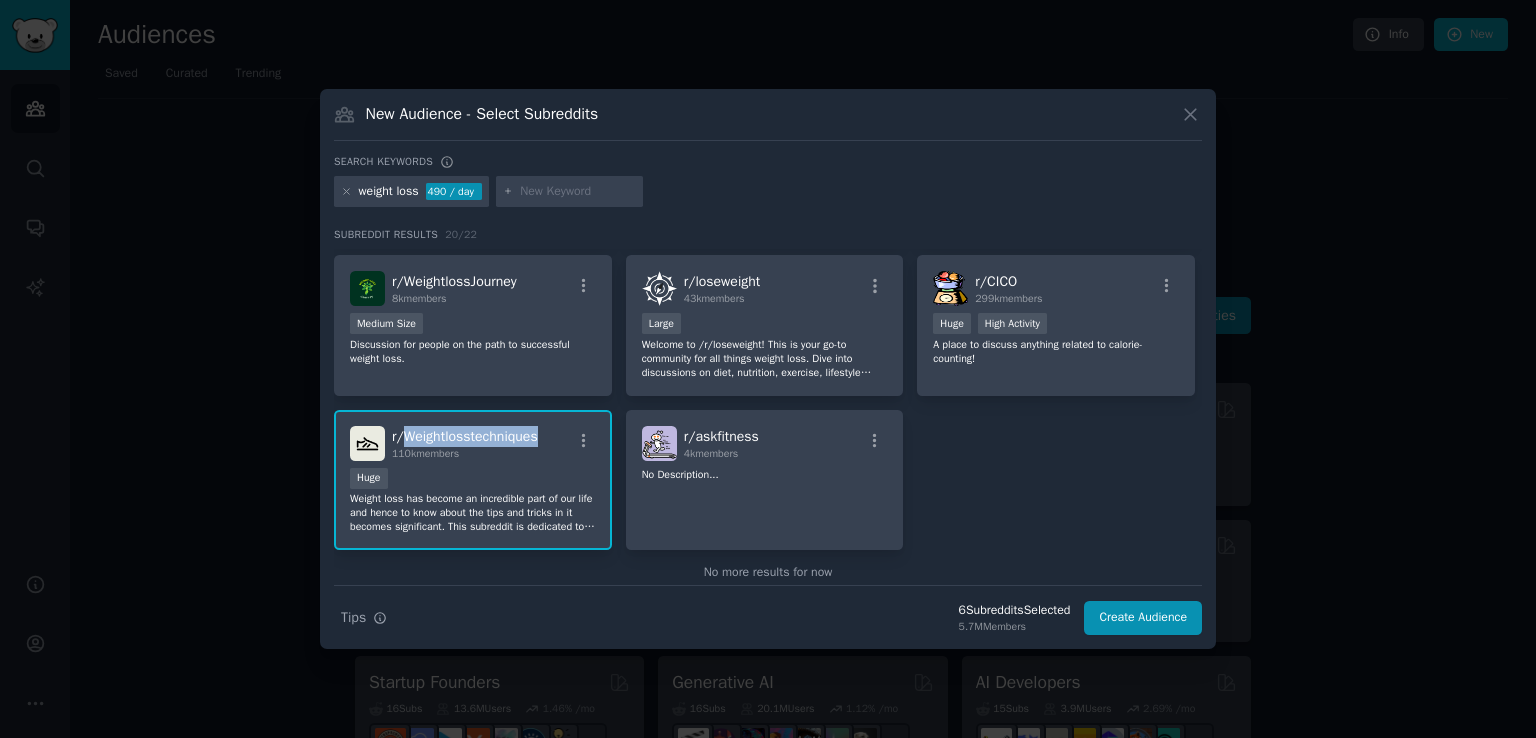 copy on "Weightlosstechniques" 